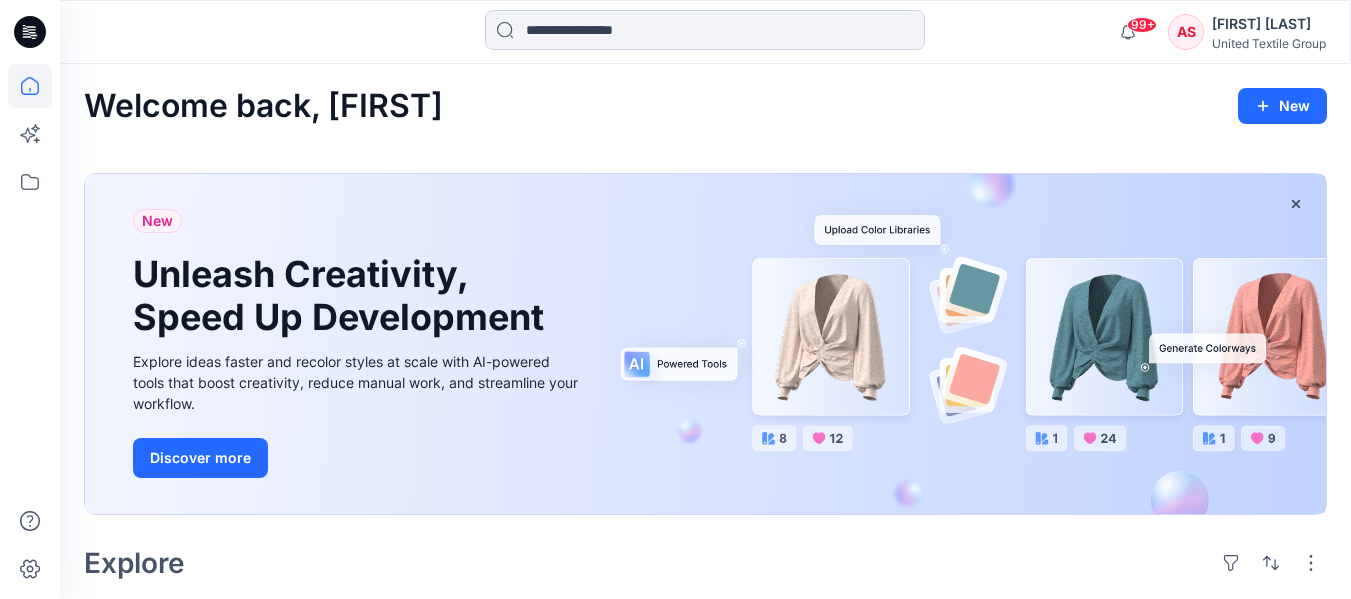 scroll, scrollTop: 0, scrollLeft: 0, axis: both 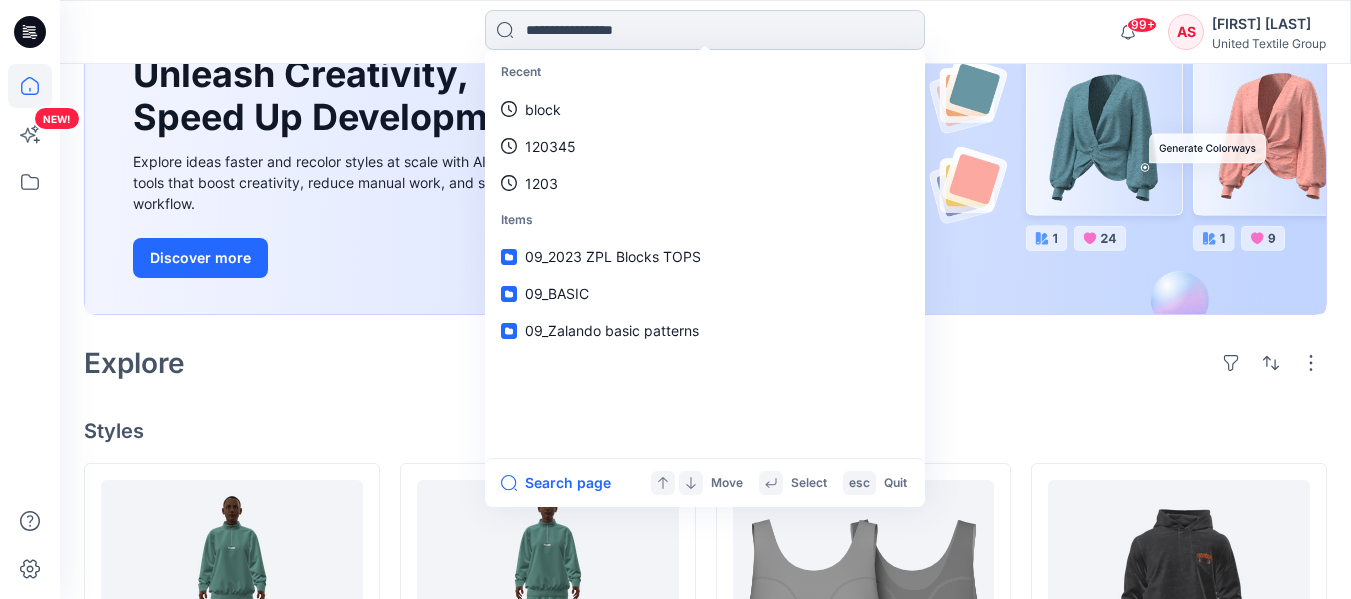 click at bounding box center (705, 30) 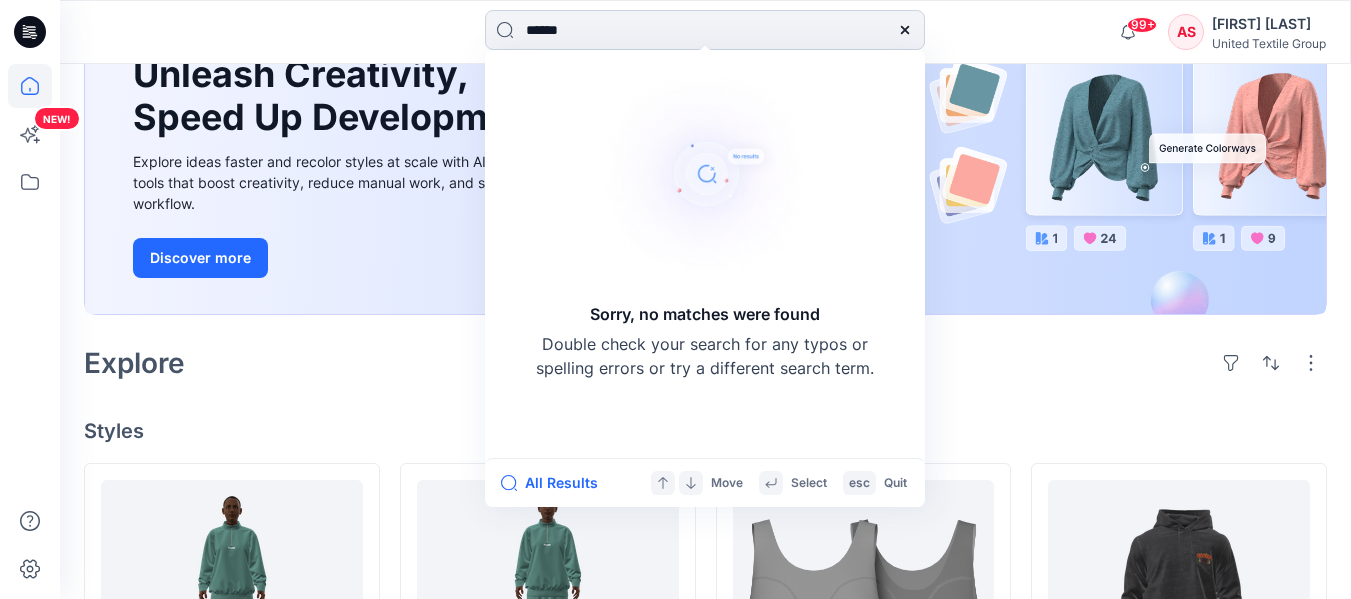 click on "******" at bounding box center [705, 30] 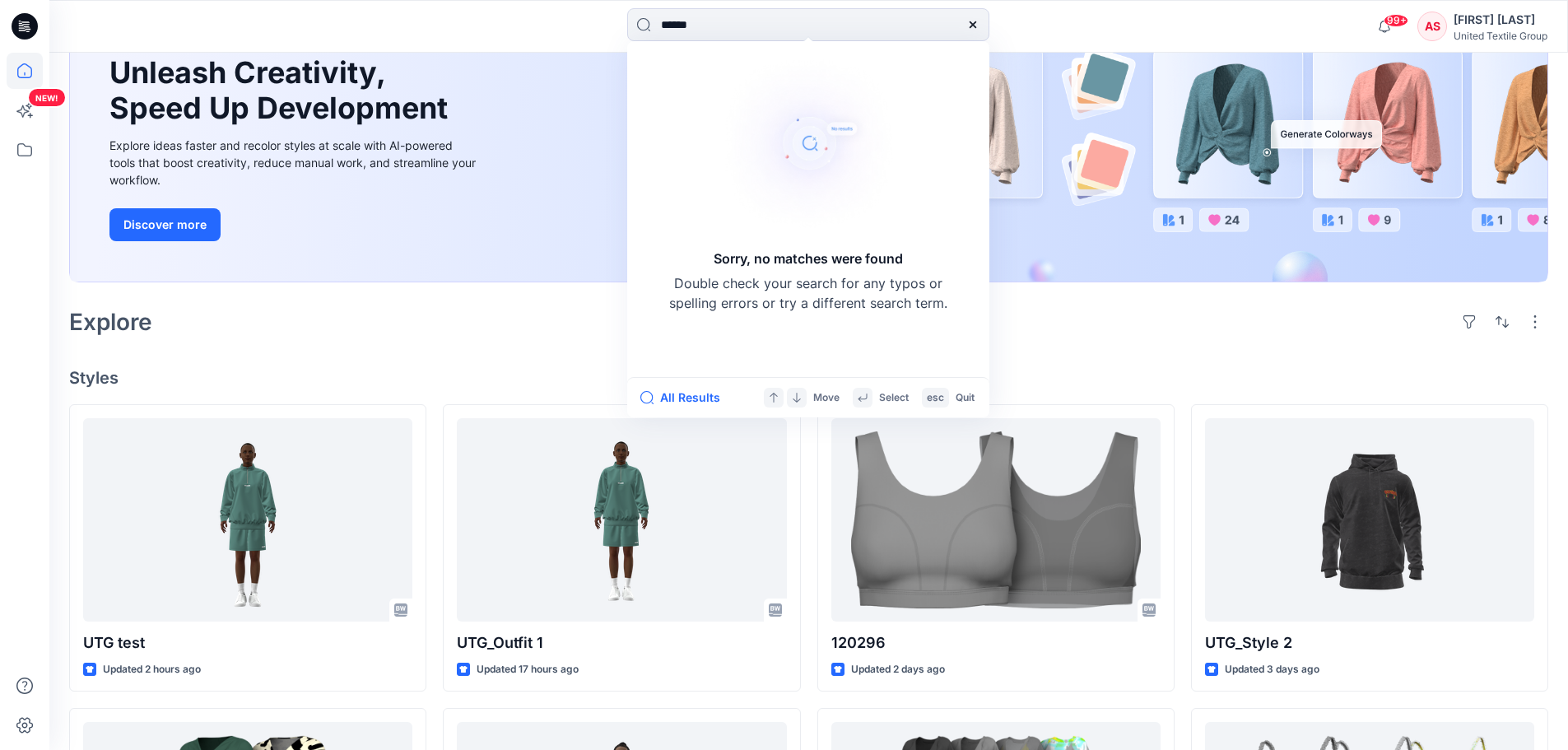 type on "******" 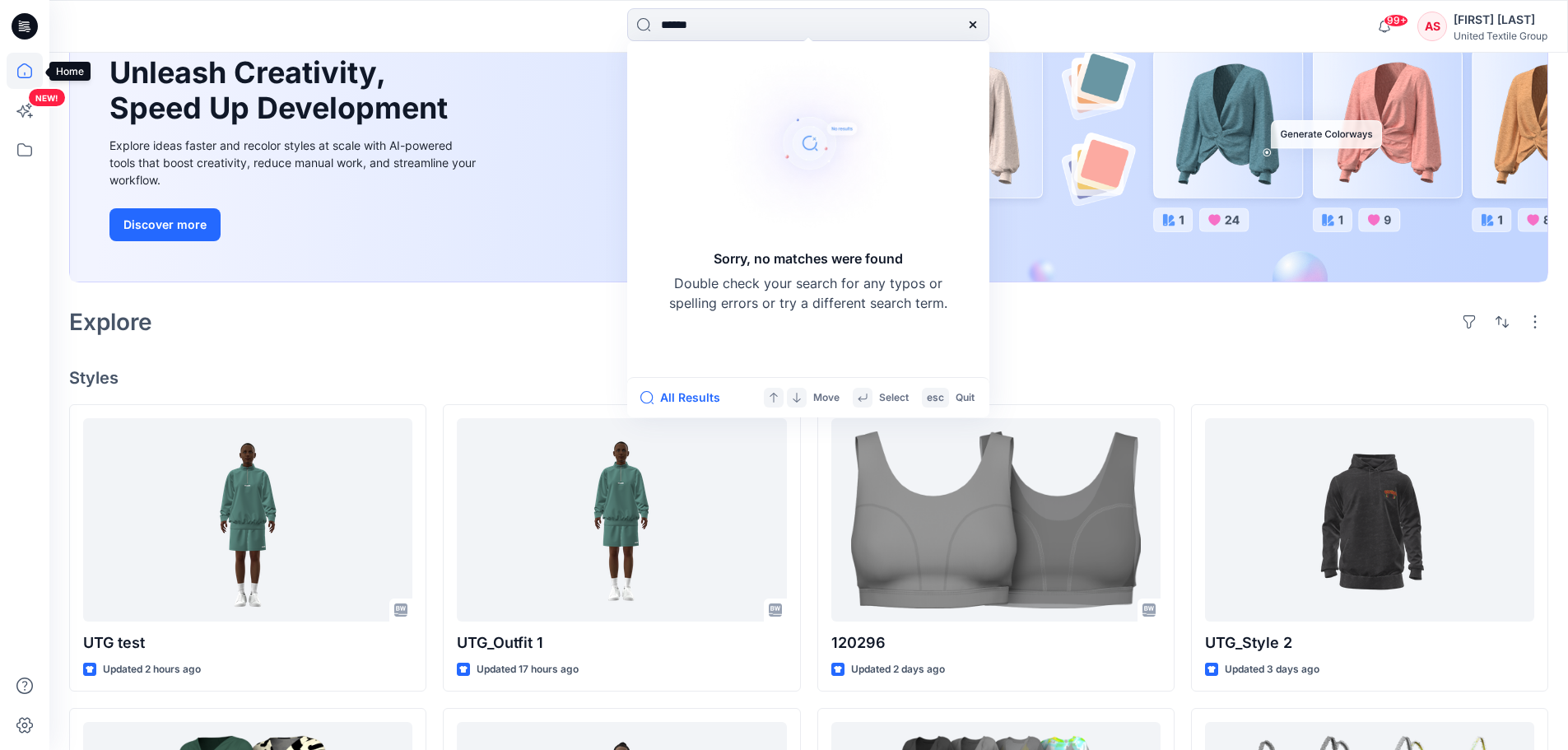 click 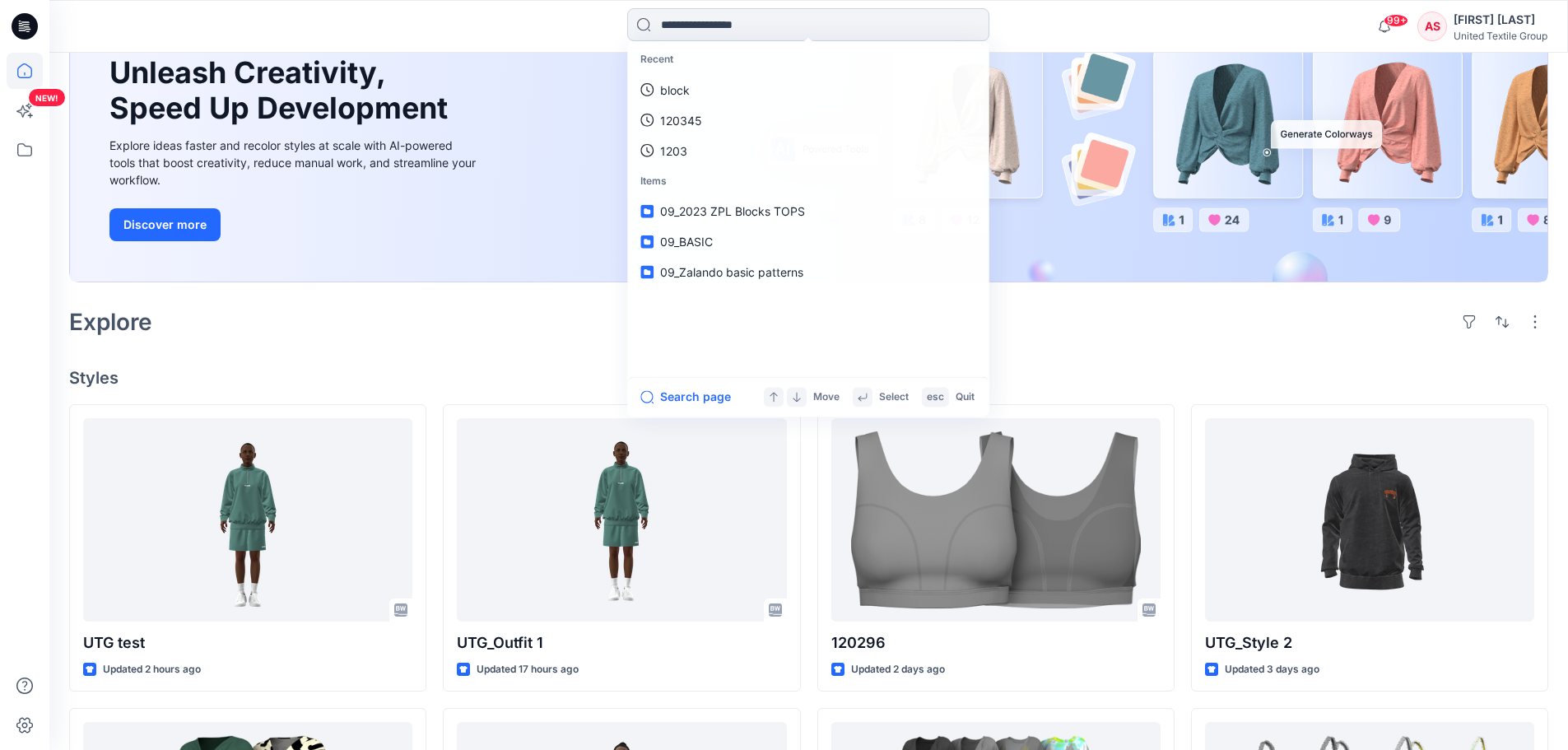 click at bounding box center [808, 25] 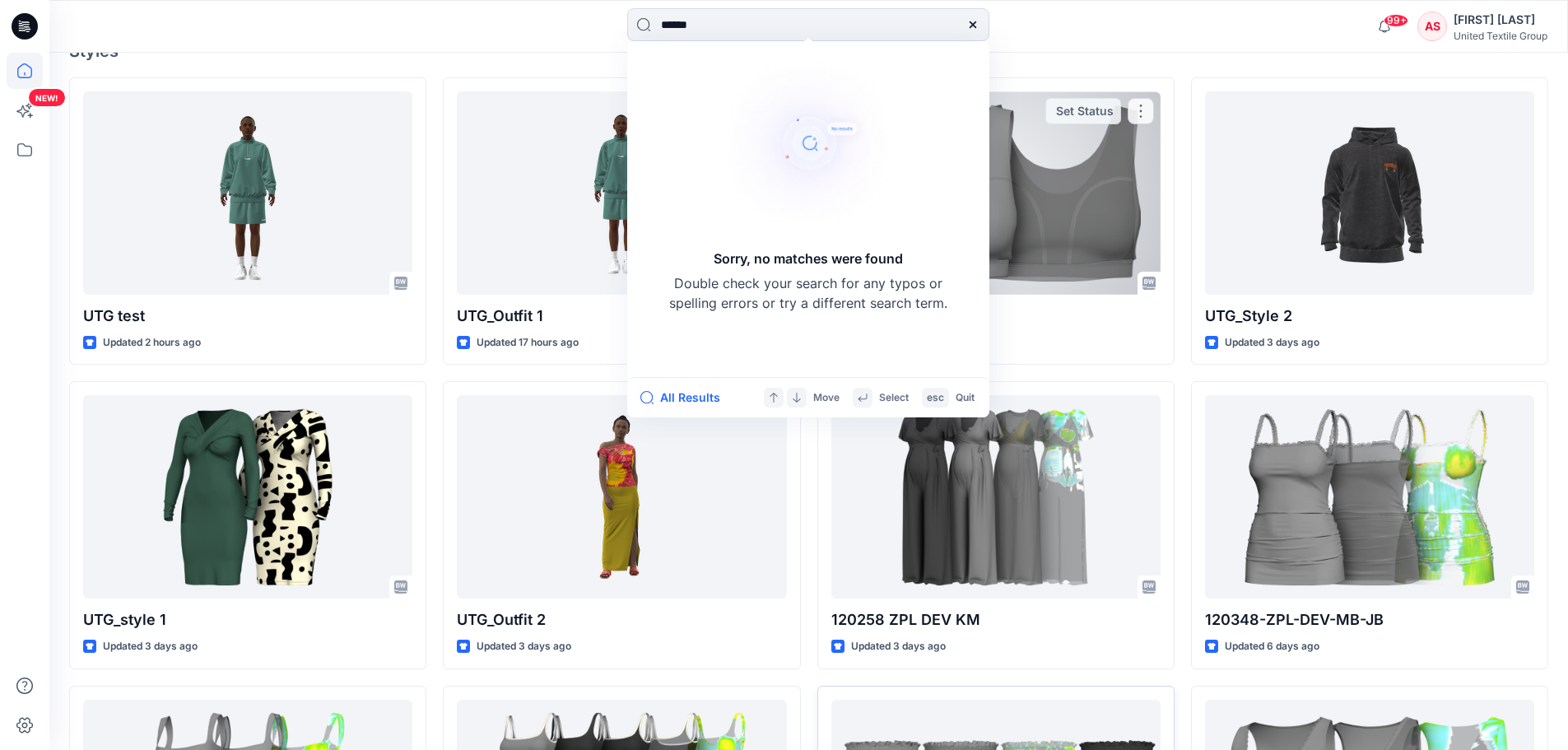 scroll, scrollTop: 741, scrollLeft: 0, axis: vertical 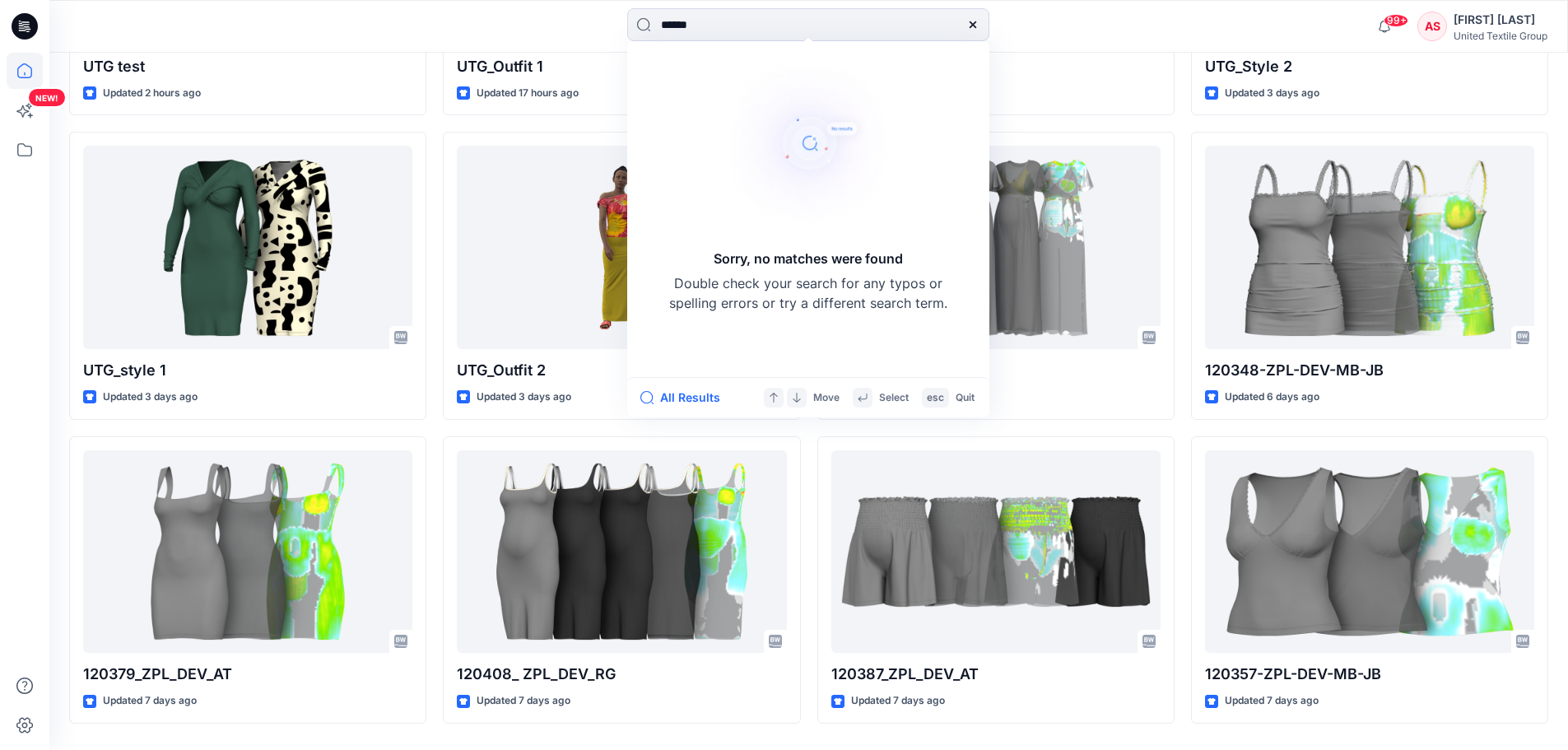 type on "******" 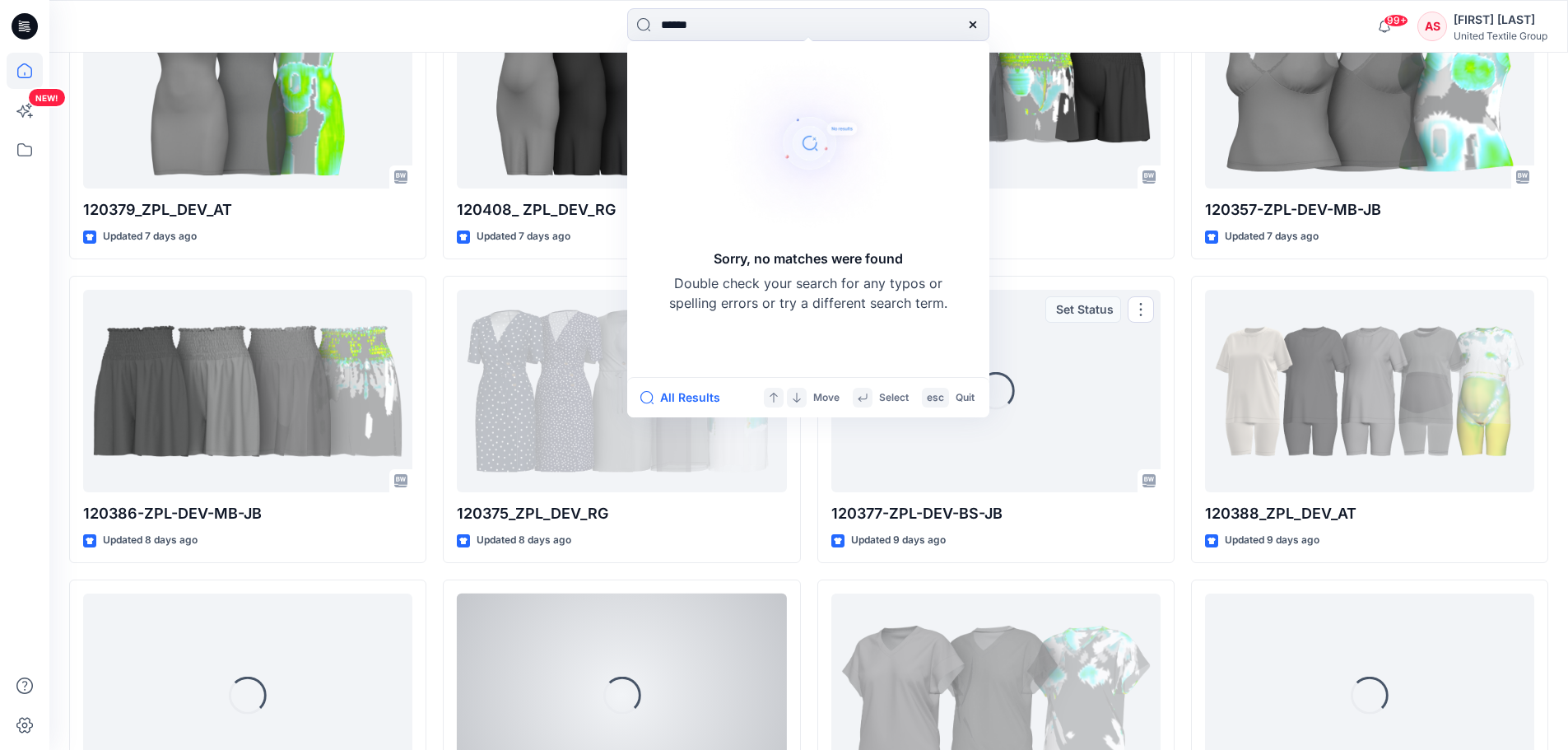scroll, scrollTop: 1617, scrollLeft: 0, axis: vertical 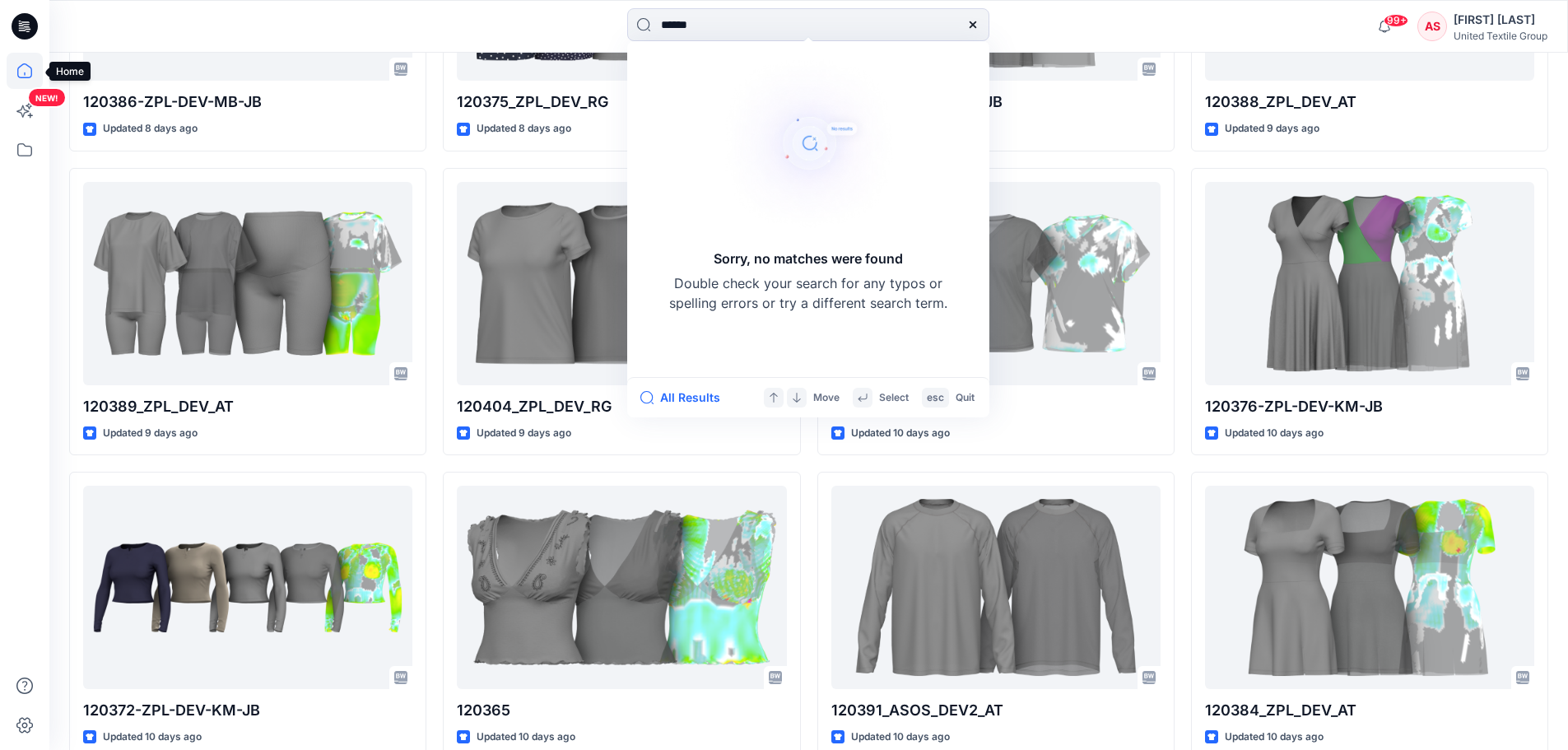 click 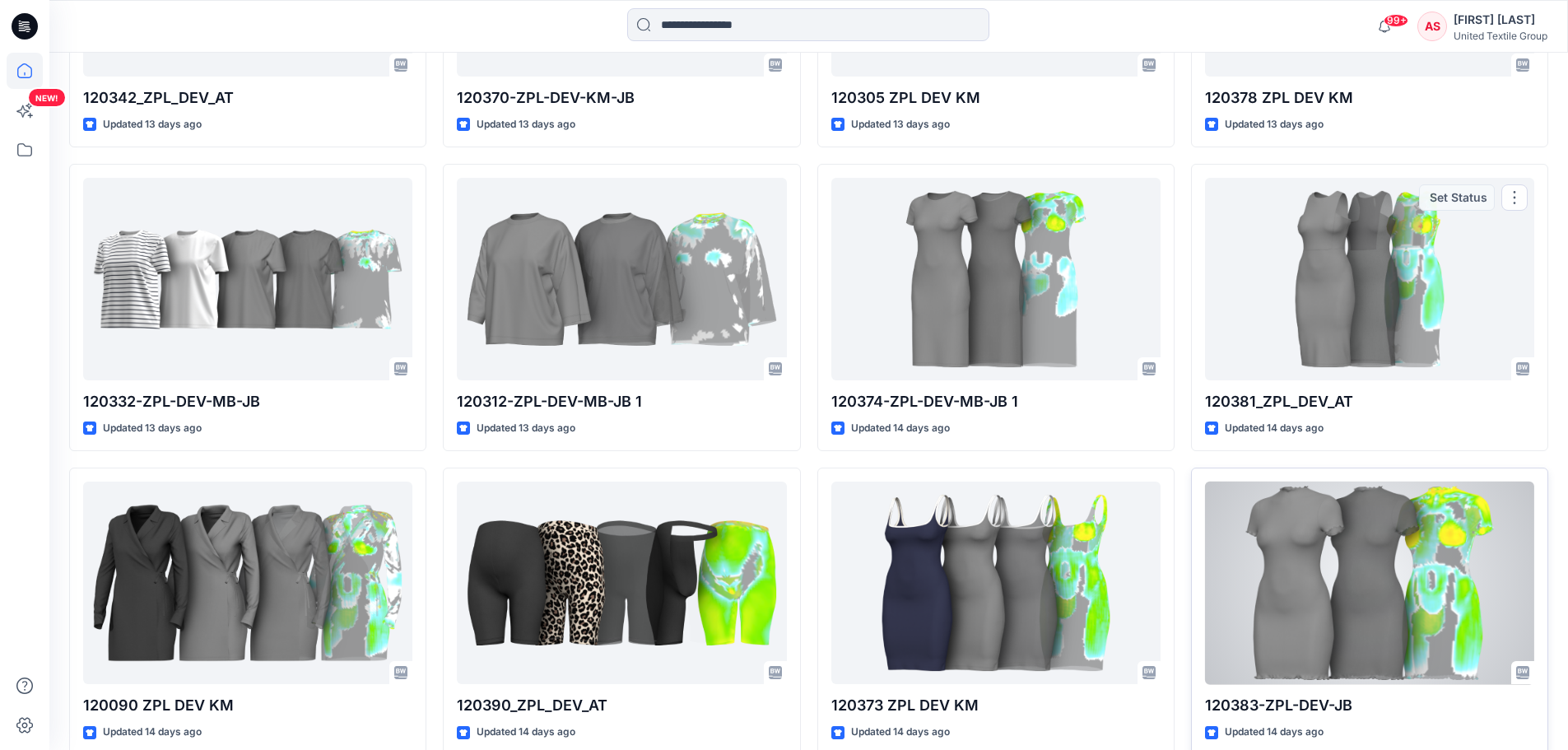 scroll, scrollTop: 2617, scrollLeft: 0, axis: vertical 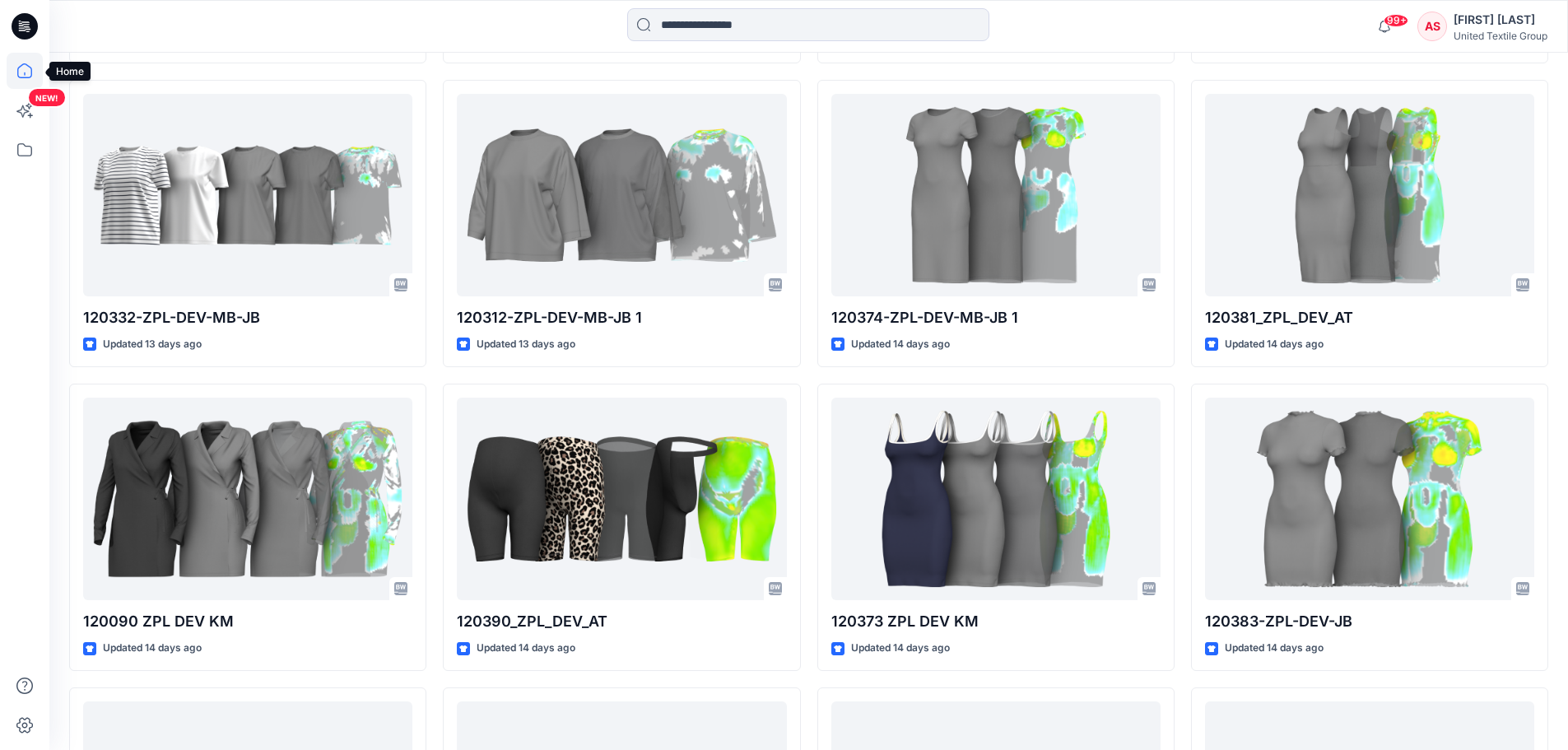 click 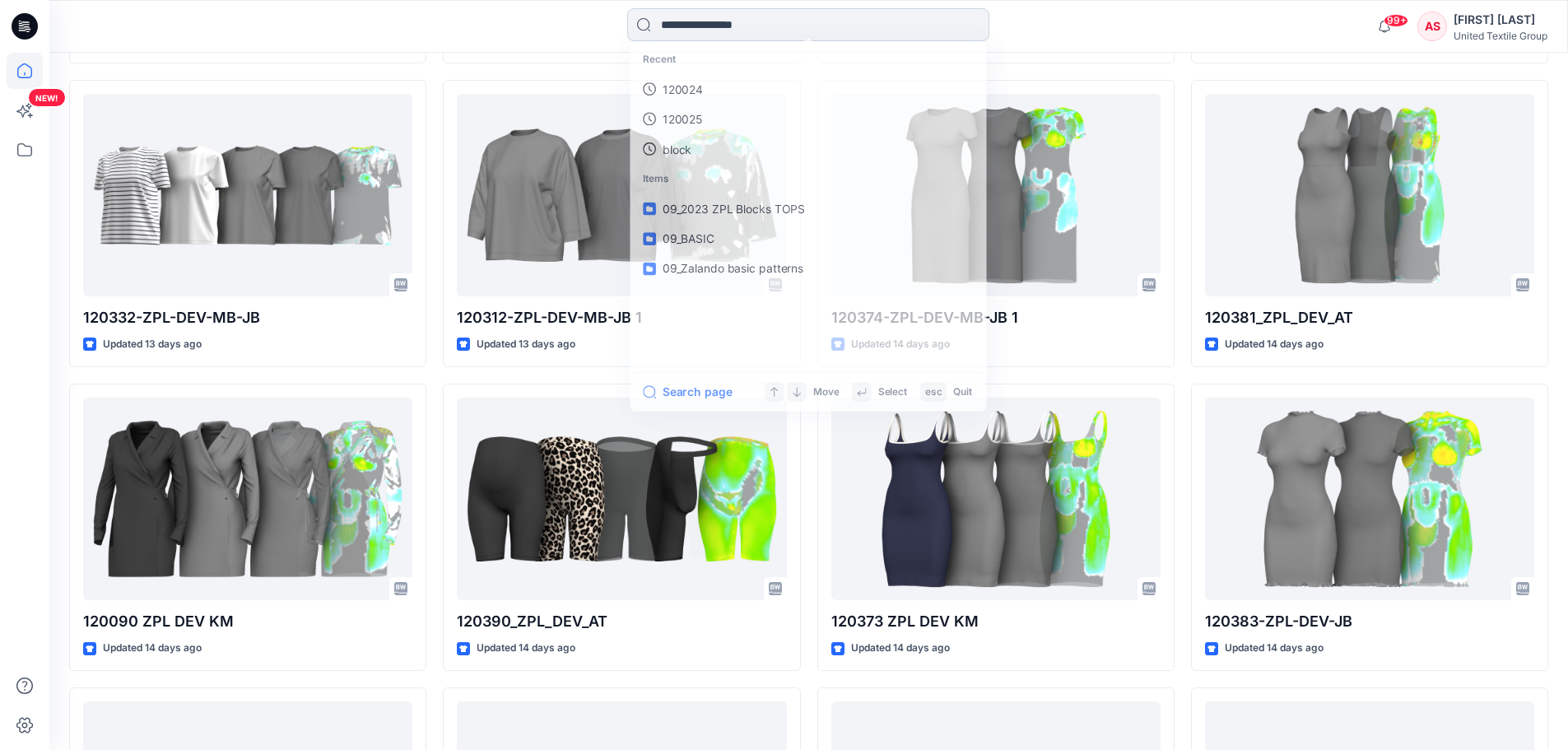 click at bounding box center (808, 25) 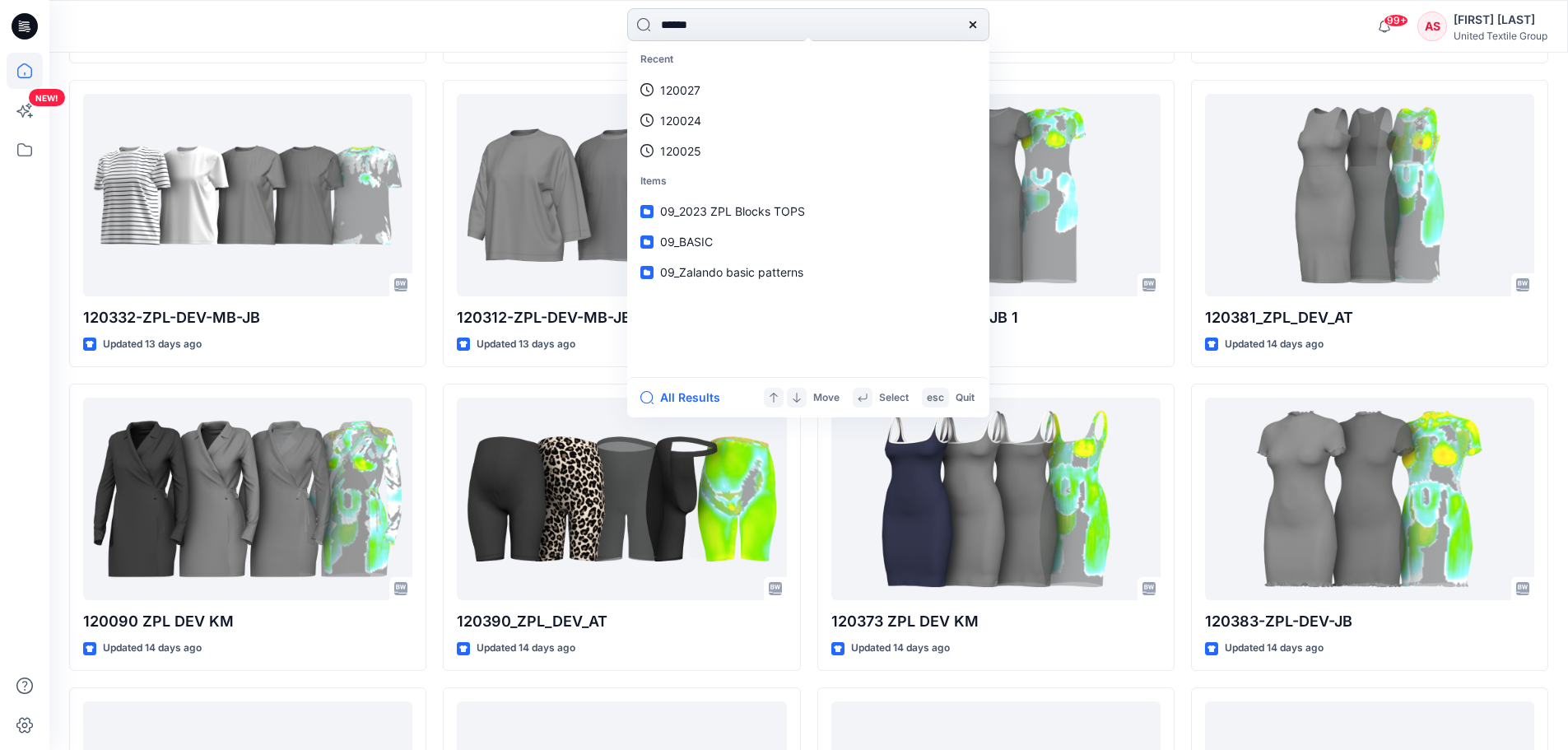 type on "******" 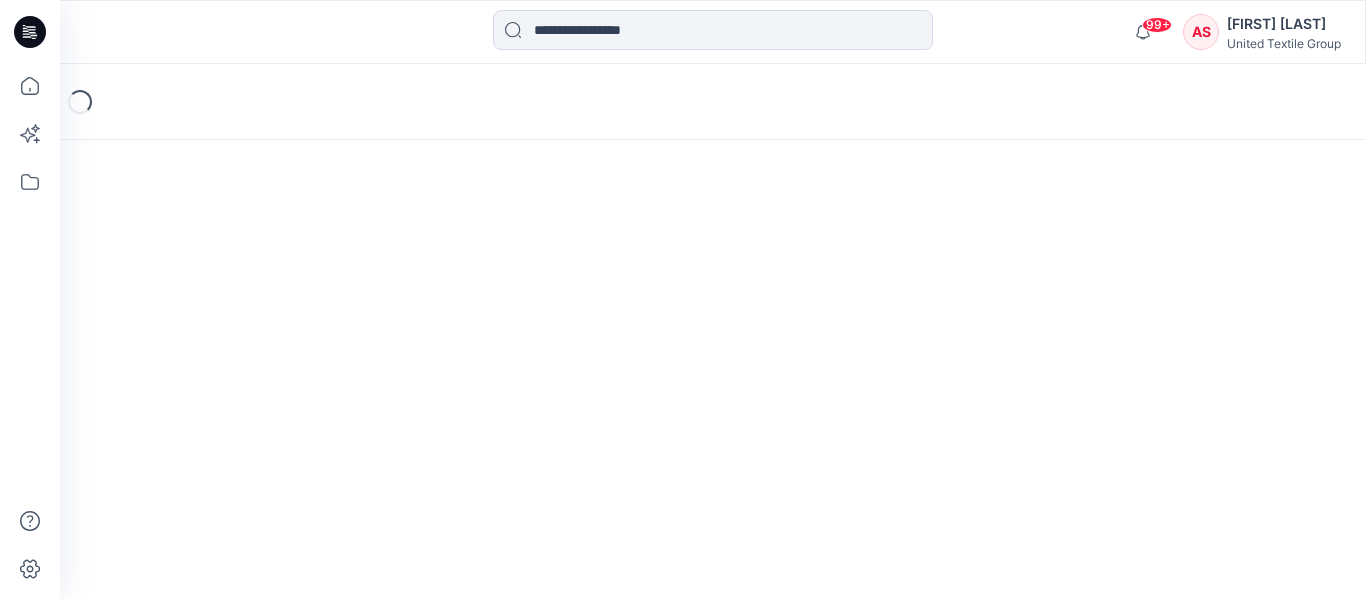 scroll, scrollTop: 0, scrollLeft: 0, axis: both 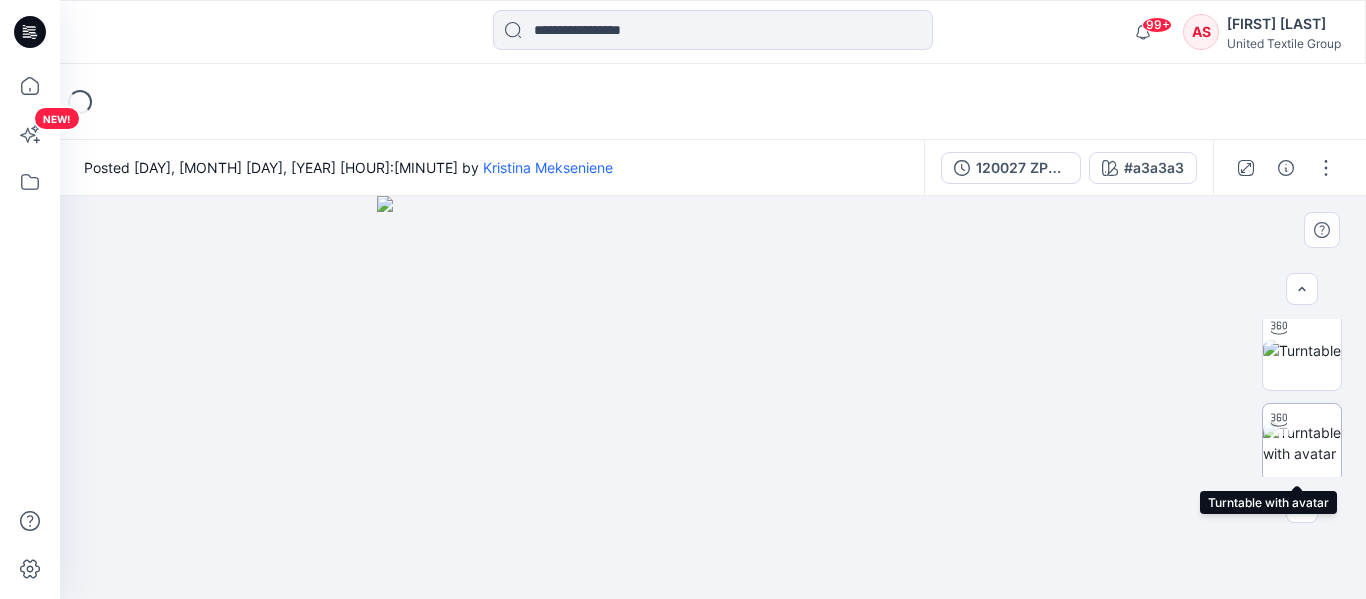click at bounding box center [1302, 443] 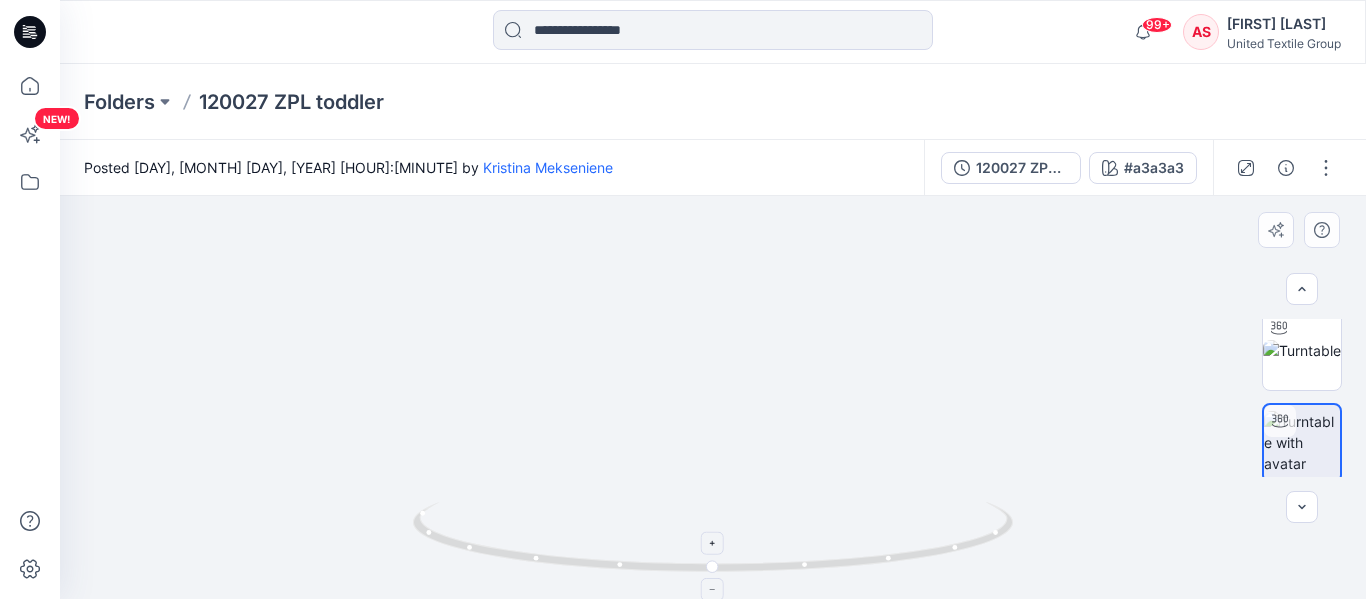drag, startPoint x: 764, startPoint y: 435, endPoint x: 742, endPoint y: 551, distance: 118.06778 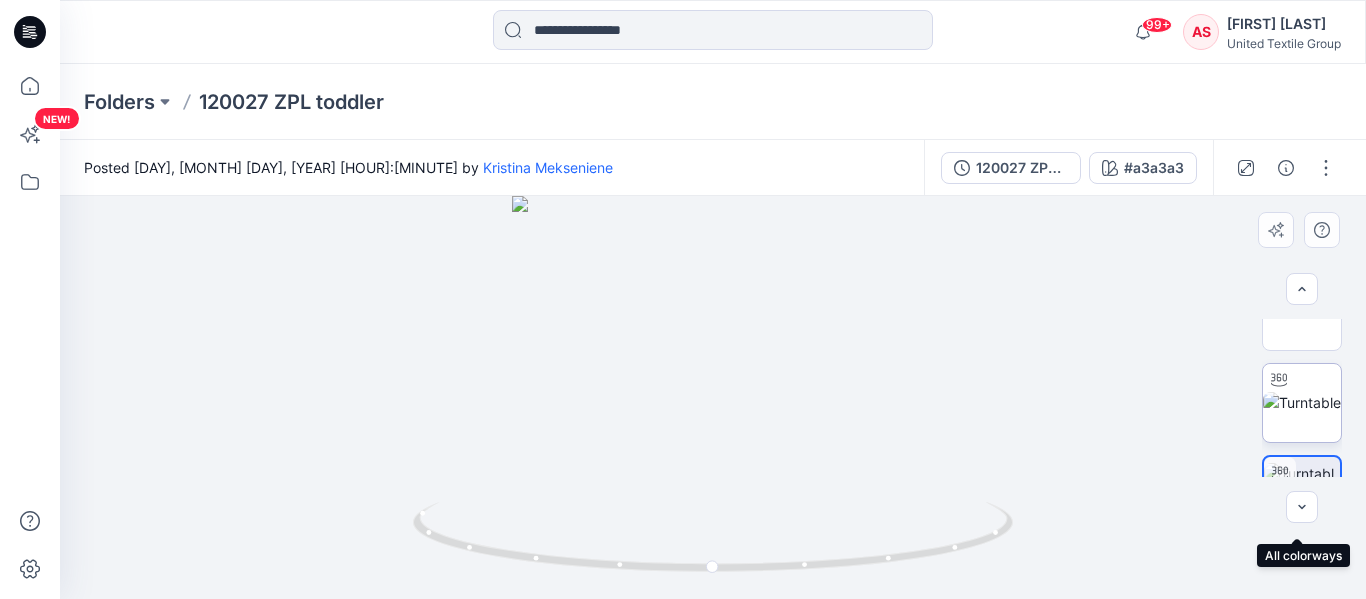 scroll, scrollTop: 0, scrollLeft: 0, axis: both 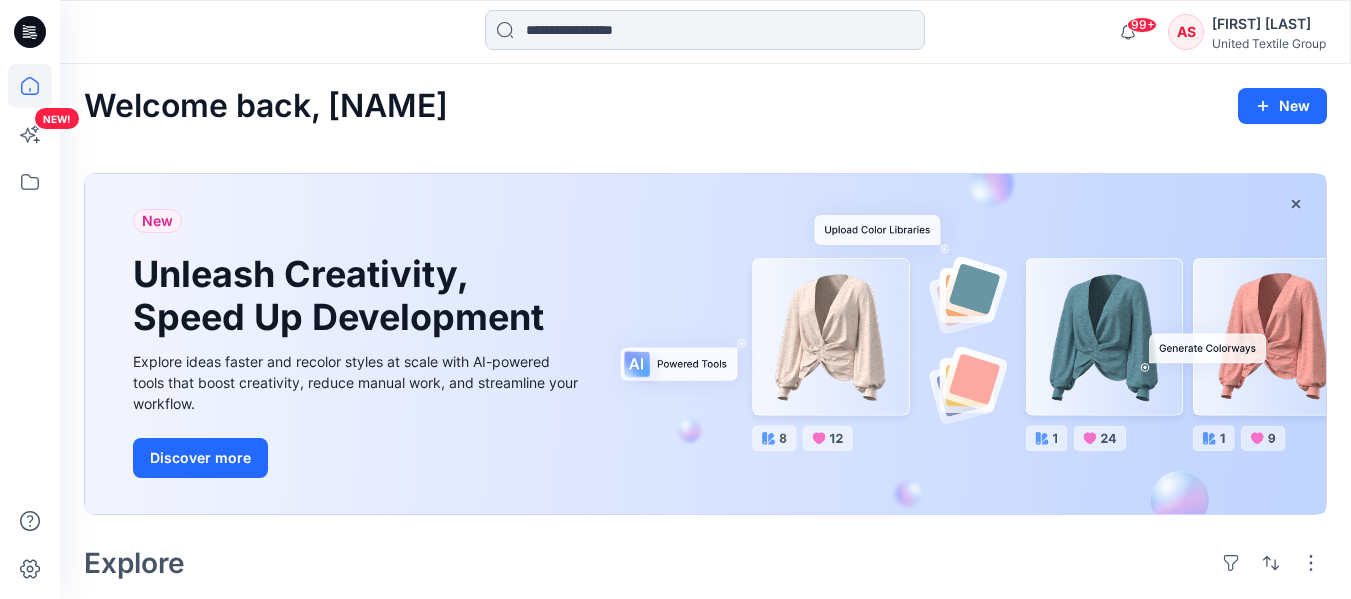 click at bounding box center (705, 30) 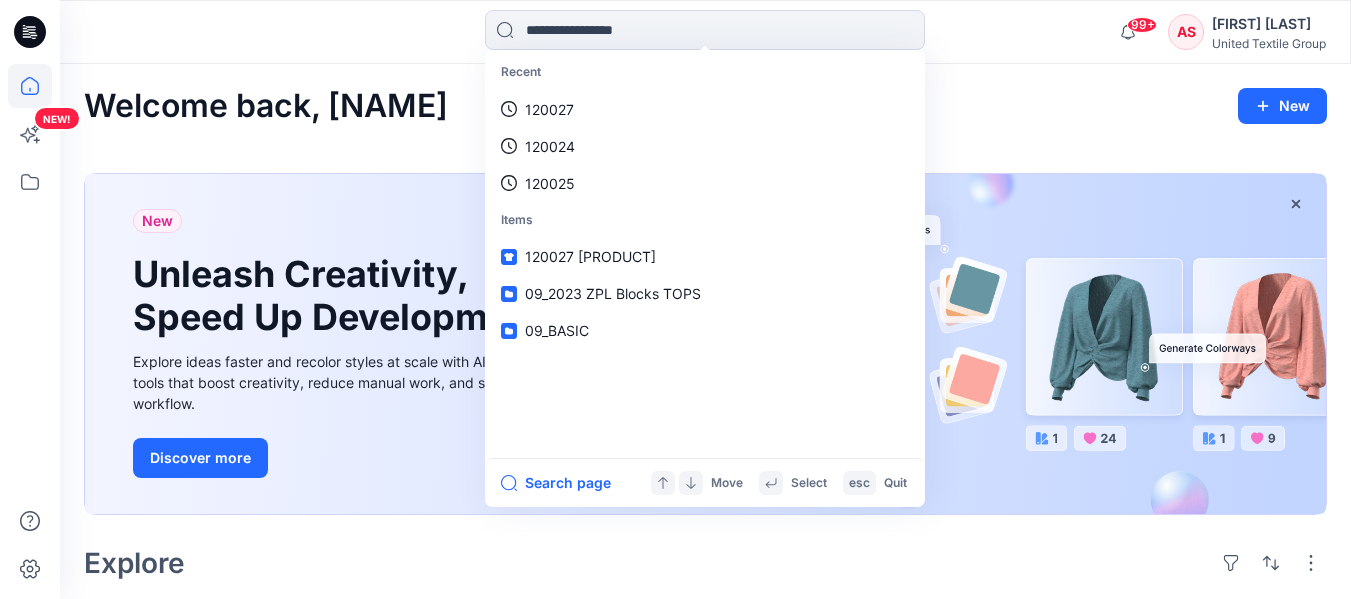 type on "*" 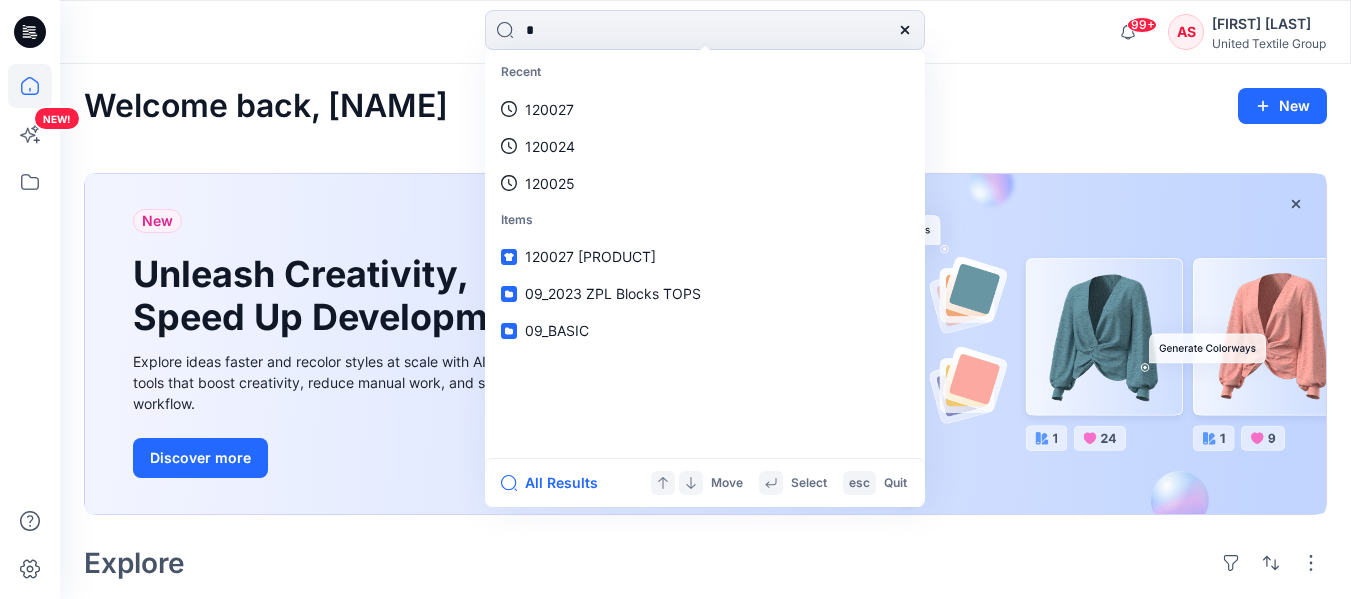 type 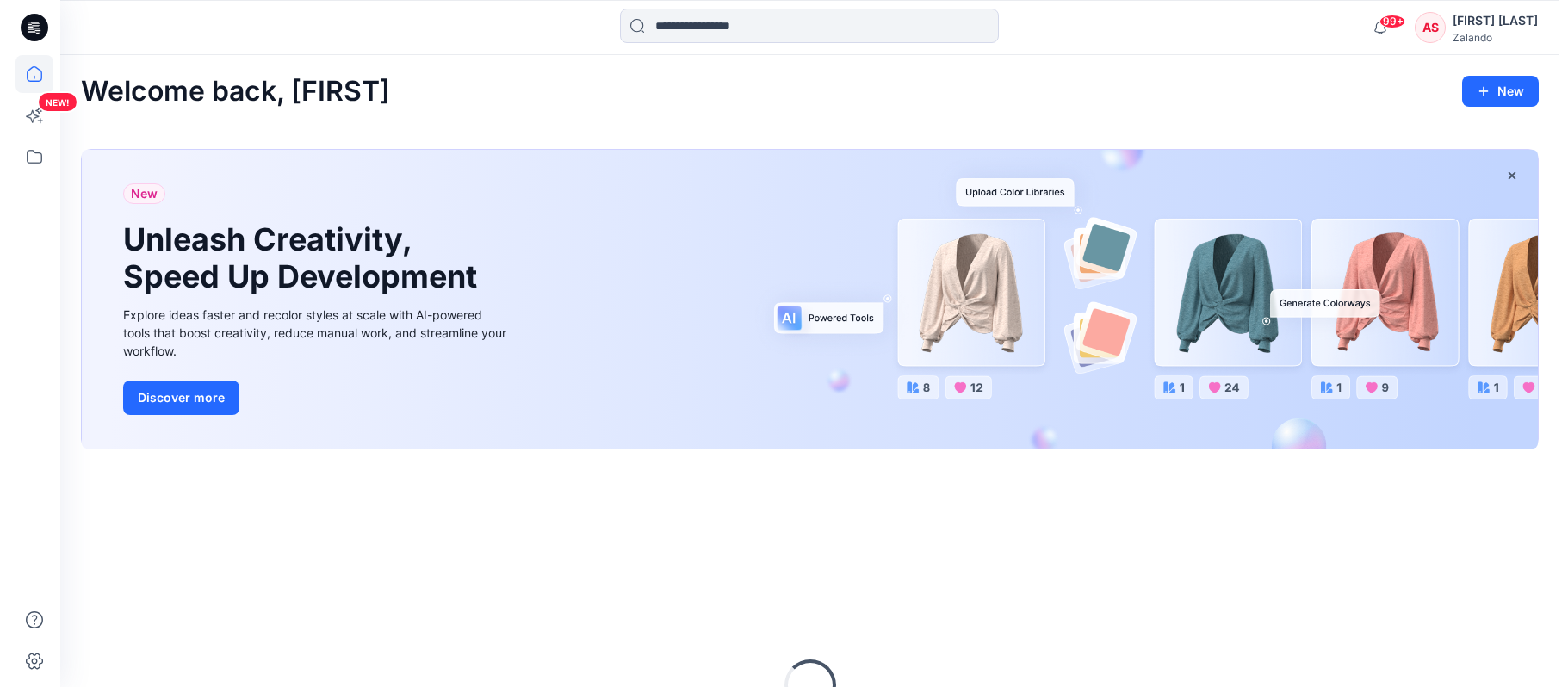 scroll, scrollTop: 0, scrollLeft: 0, axis: both 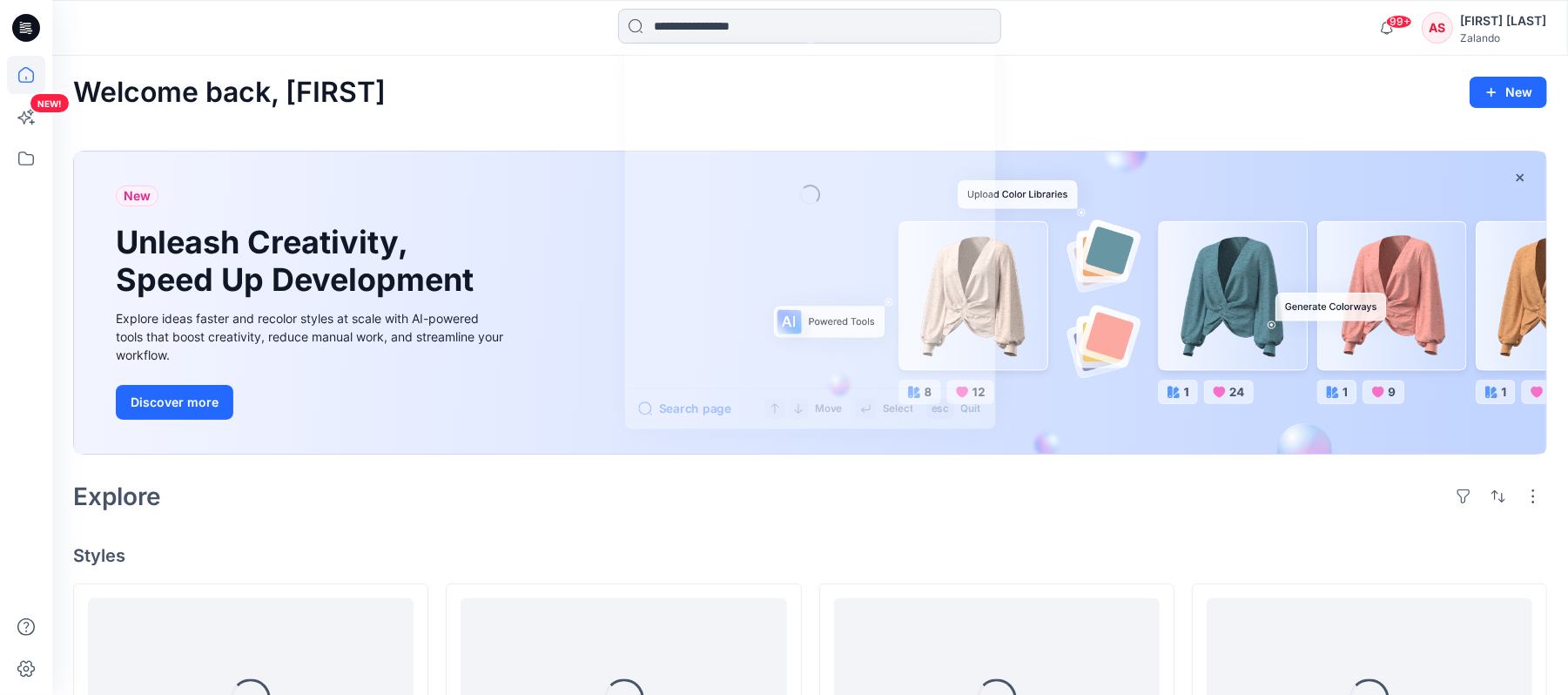 click at bounding box center (810, 26) 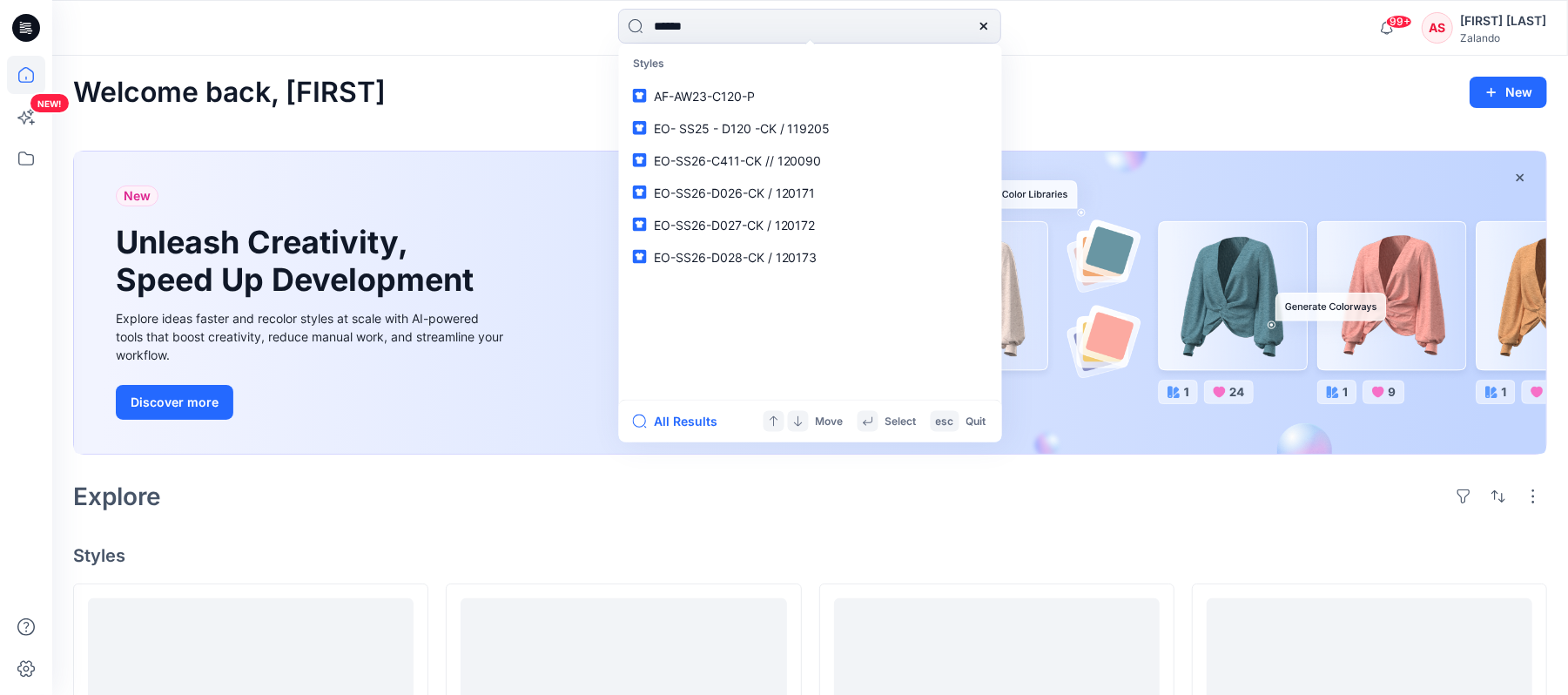 type on "******" 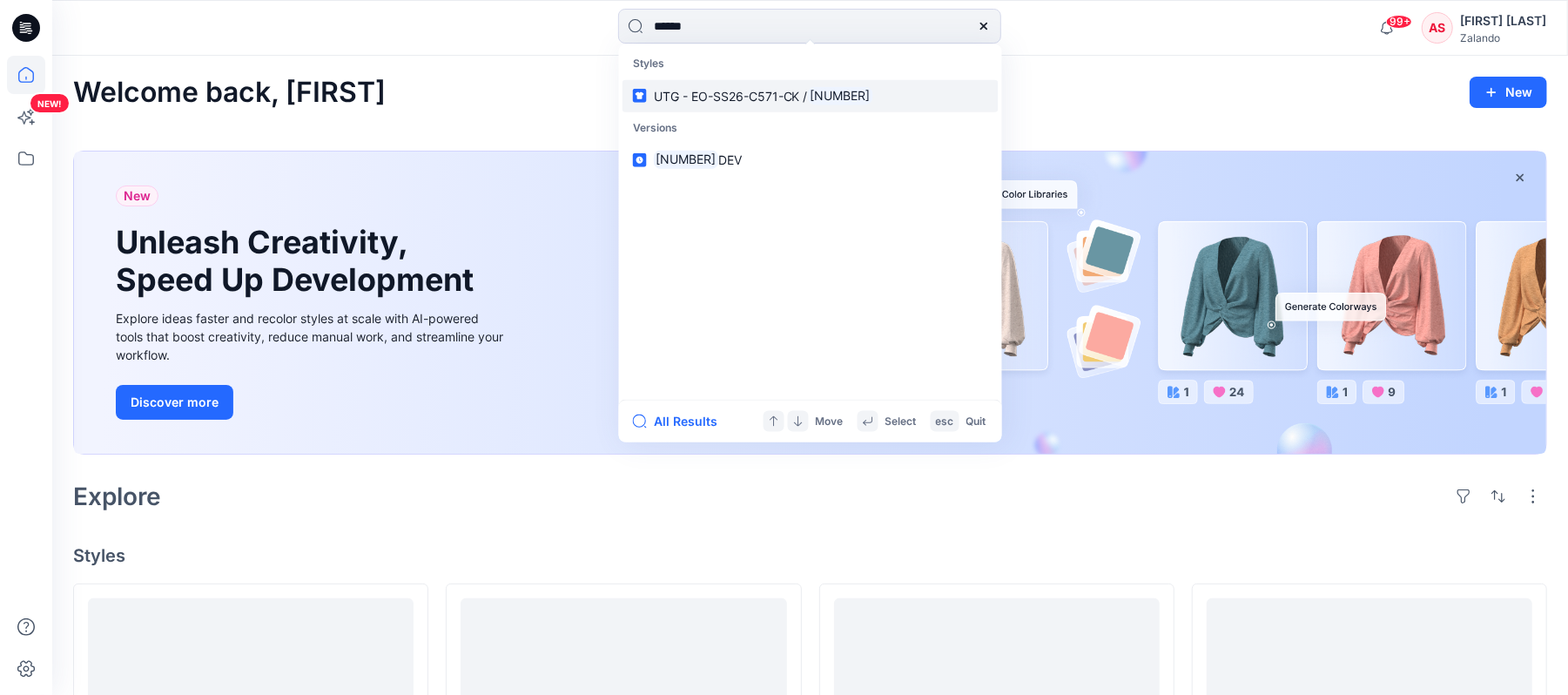 click on "UTG - EO-SS26-C571-CK /" at bounding box center [730, 95] 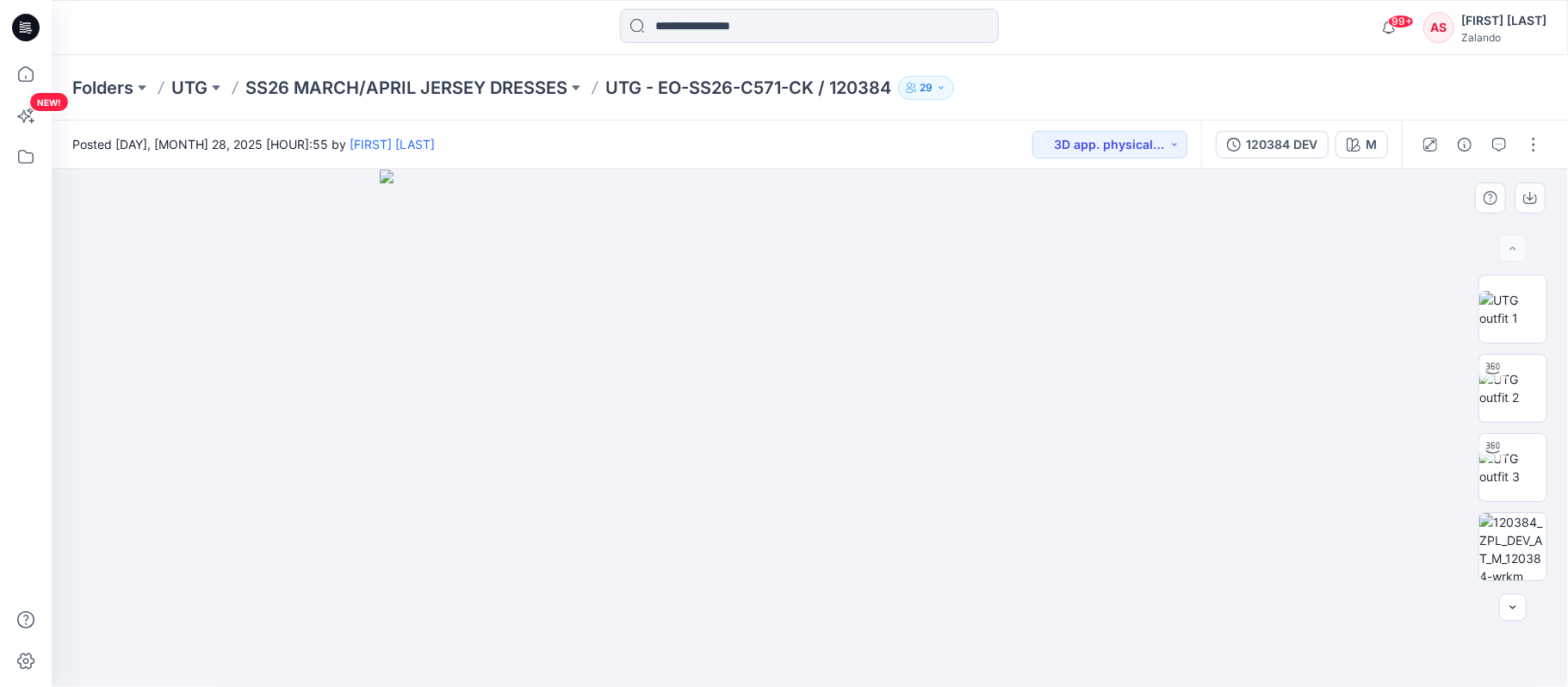 drag, startPoint x: 1158, startPoint y: 443, endPoint x: 1414, endPoint y: 432, distance: 256.23622 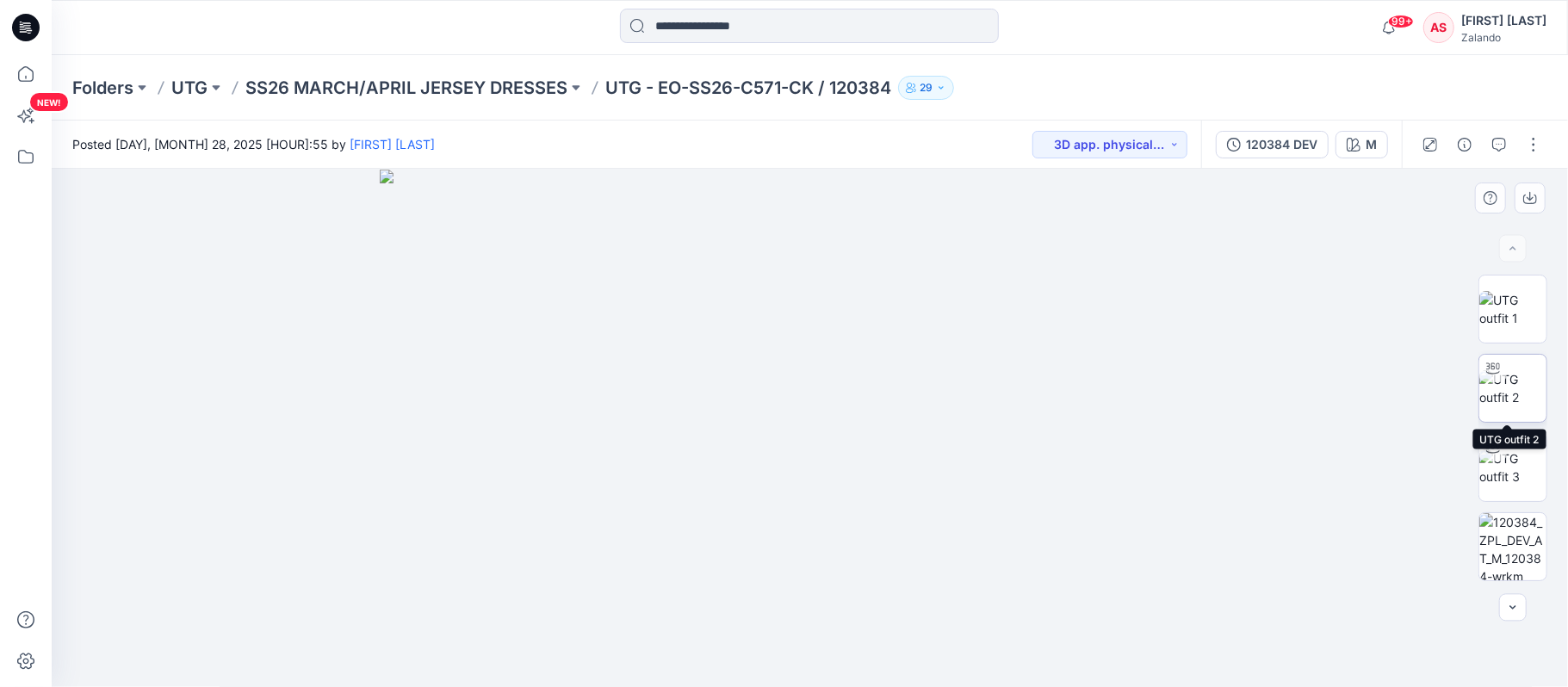 click at bounding box center (1513, 388) 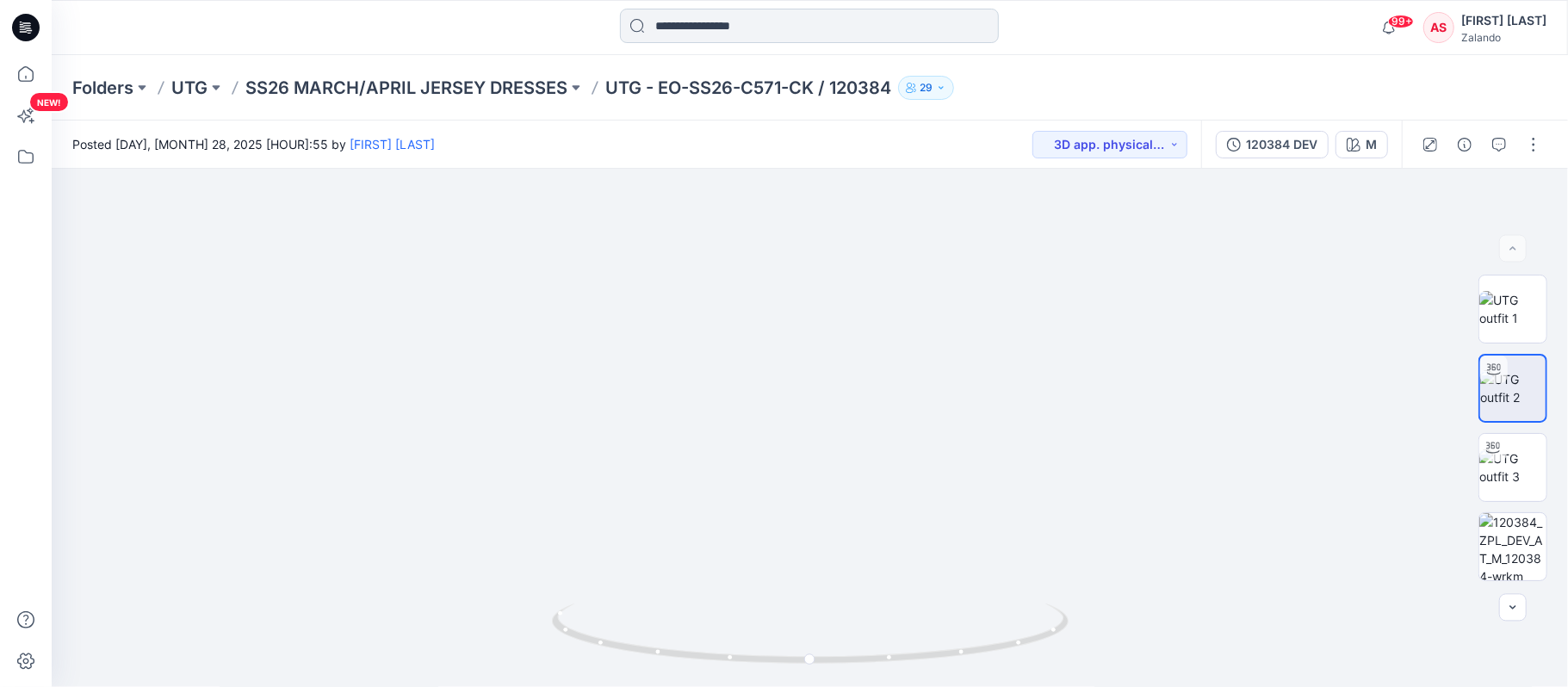 click at bounding box center (809, 26) 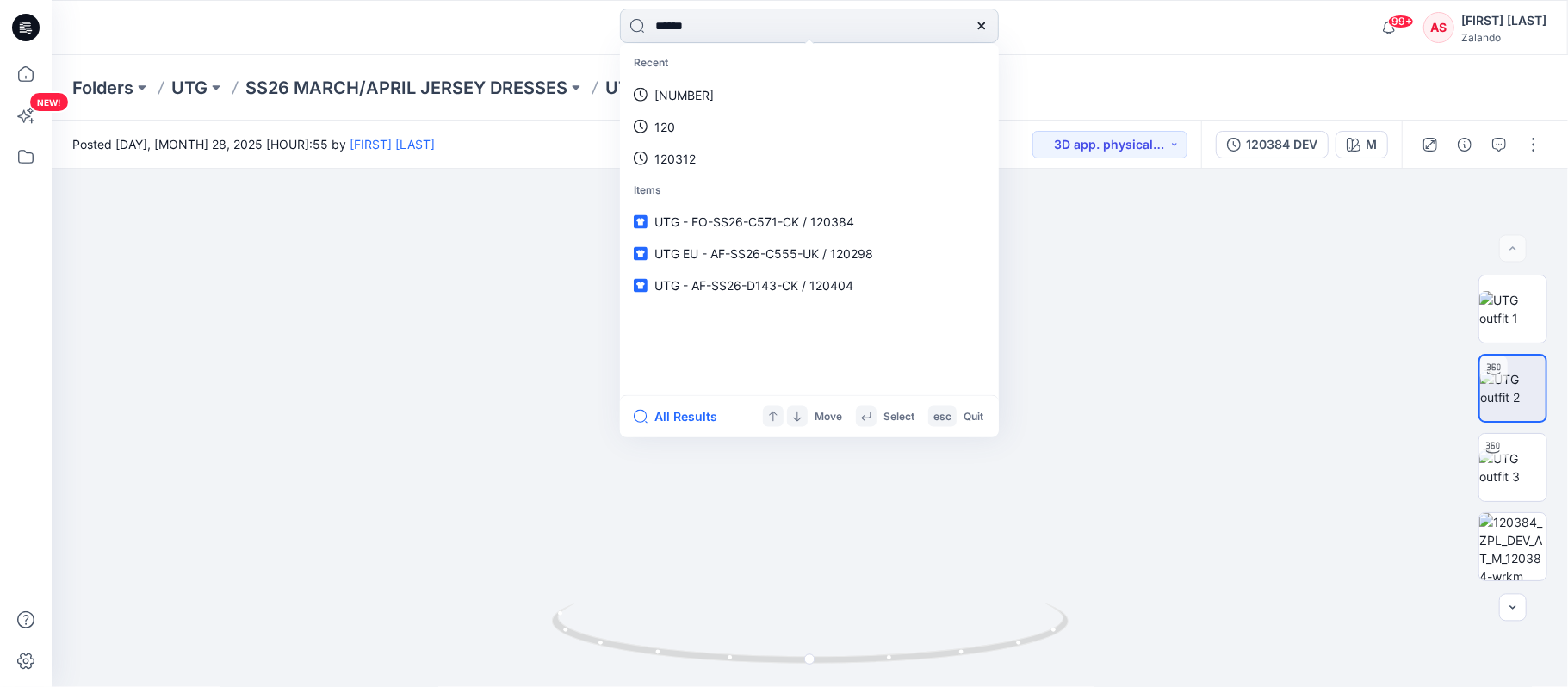 type on "******" 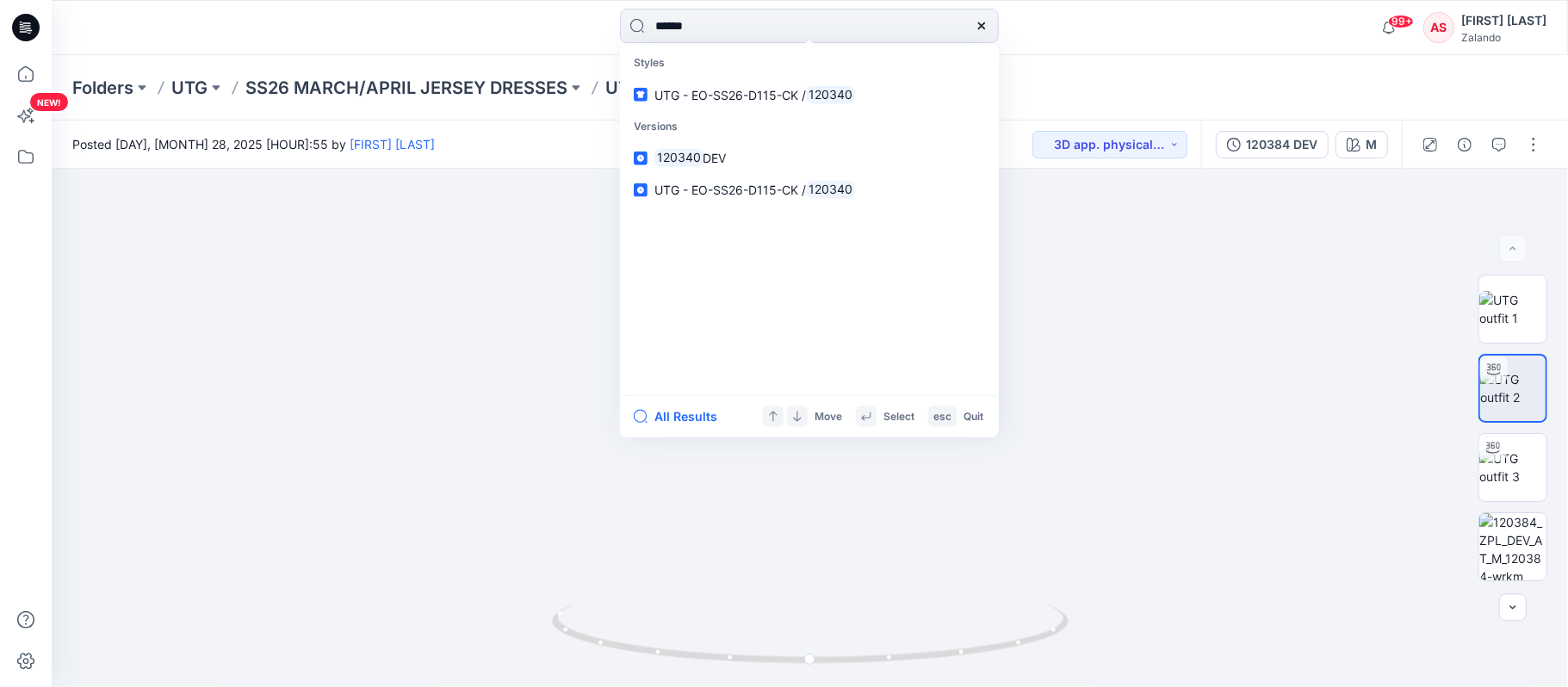 click on "Styles" at bounding box center [809, 63] 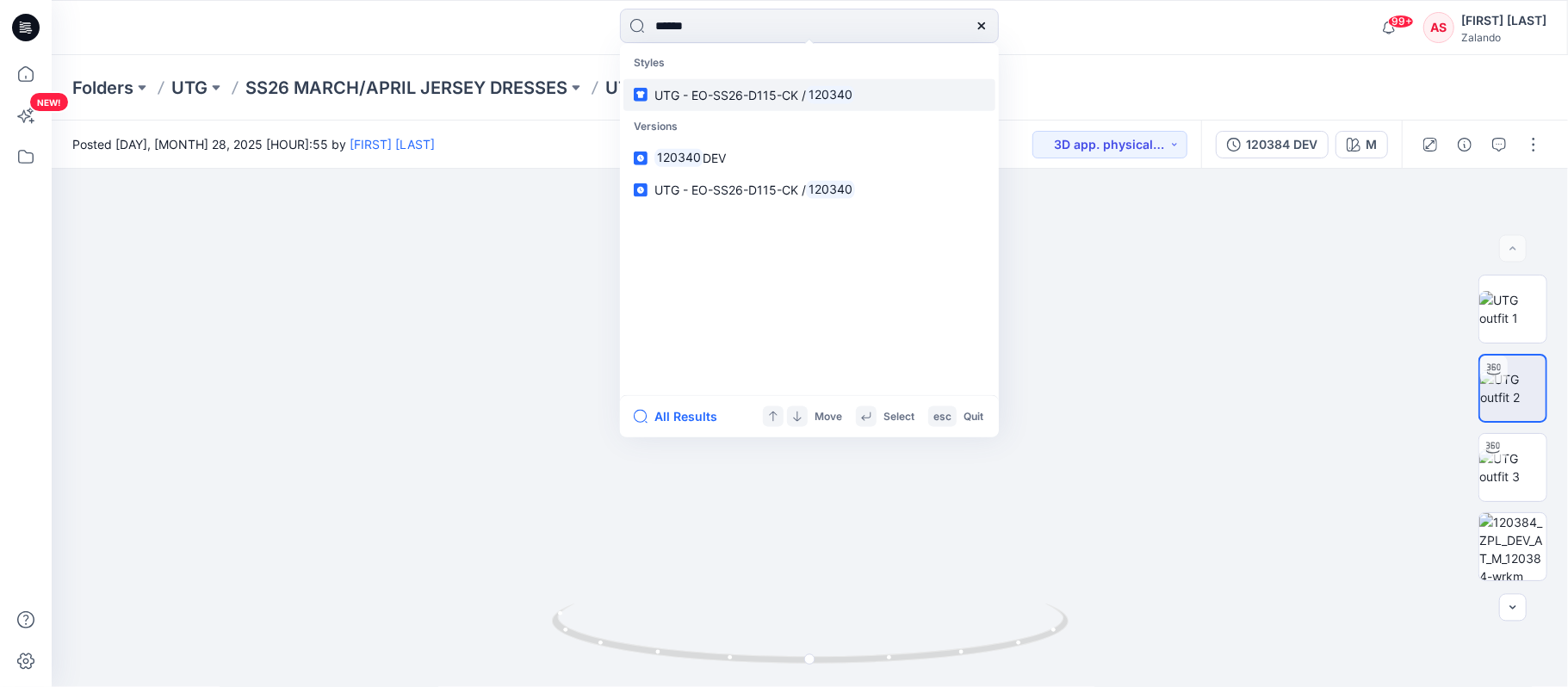 click on "UTG - EO-SS26-D115-CK /" at bounding box center [730, 94] 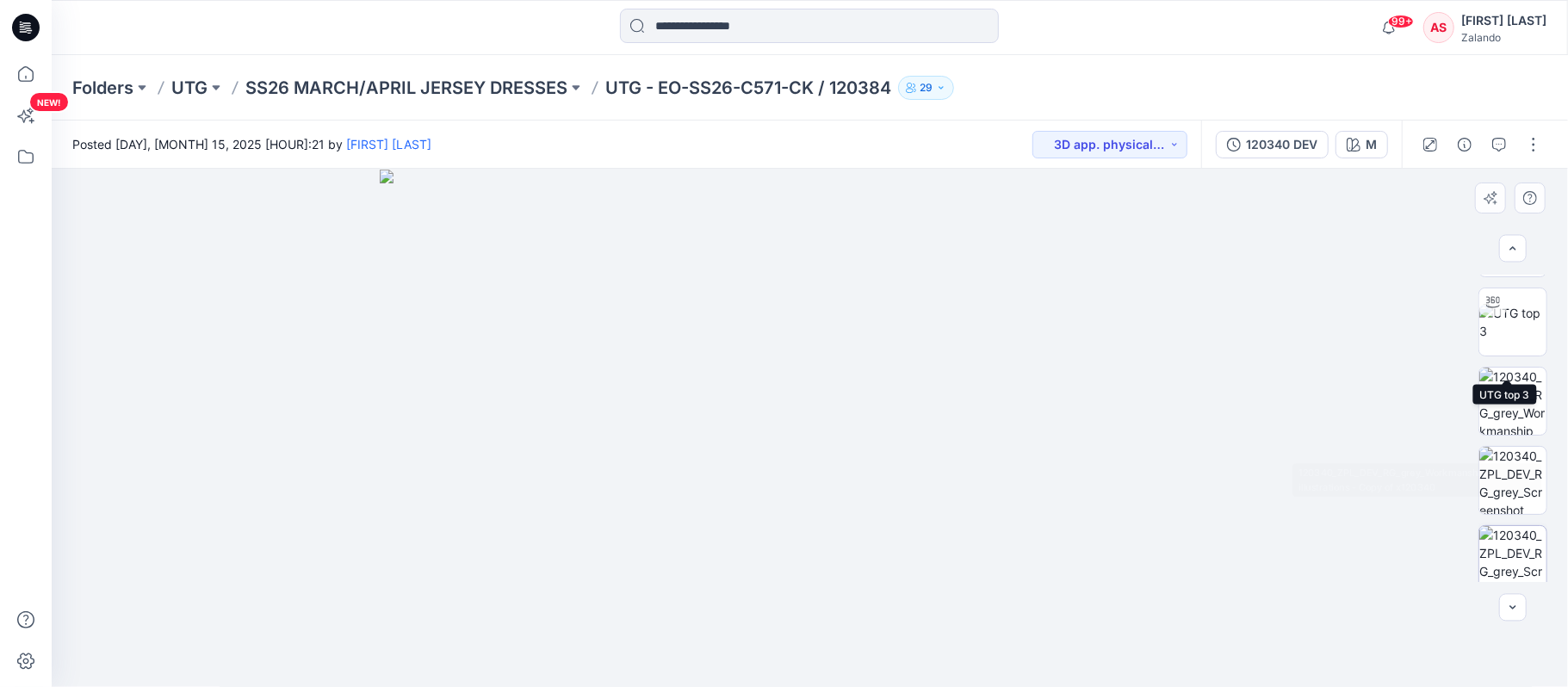 scroll, scrollTop: 236, scrollLeft: 0, axis: vertical 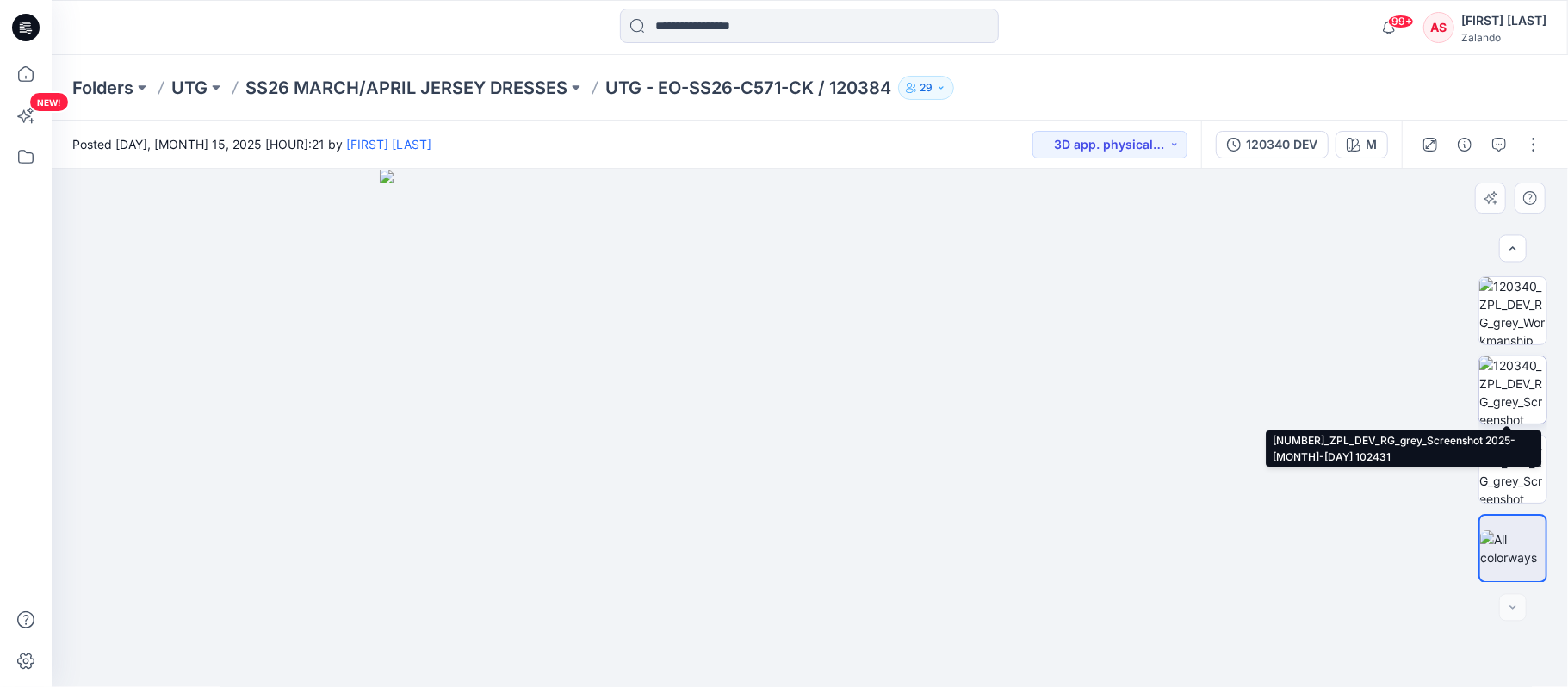 click at bounding box center (1513, 390) 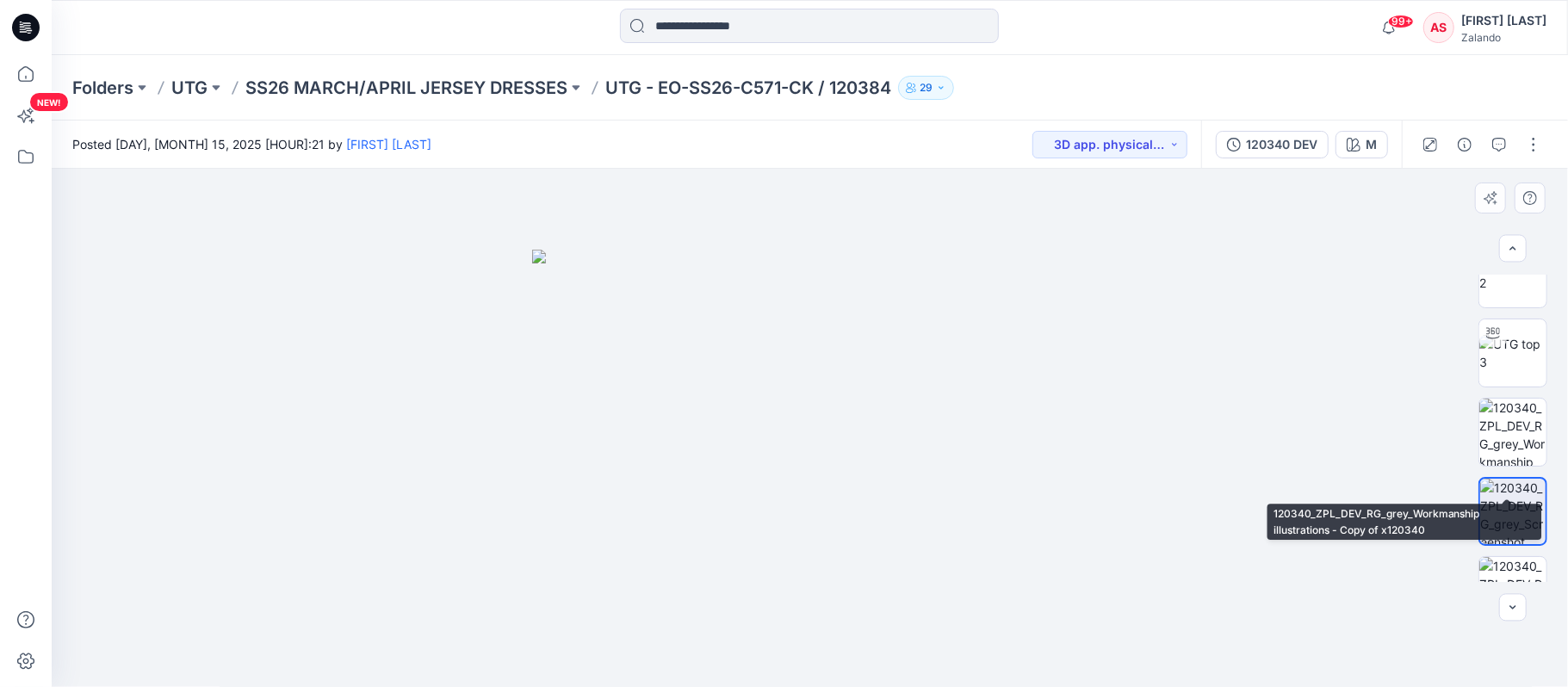 scroll, scrollTop: 0, scrollLeft: 0, axis: both 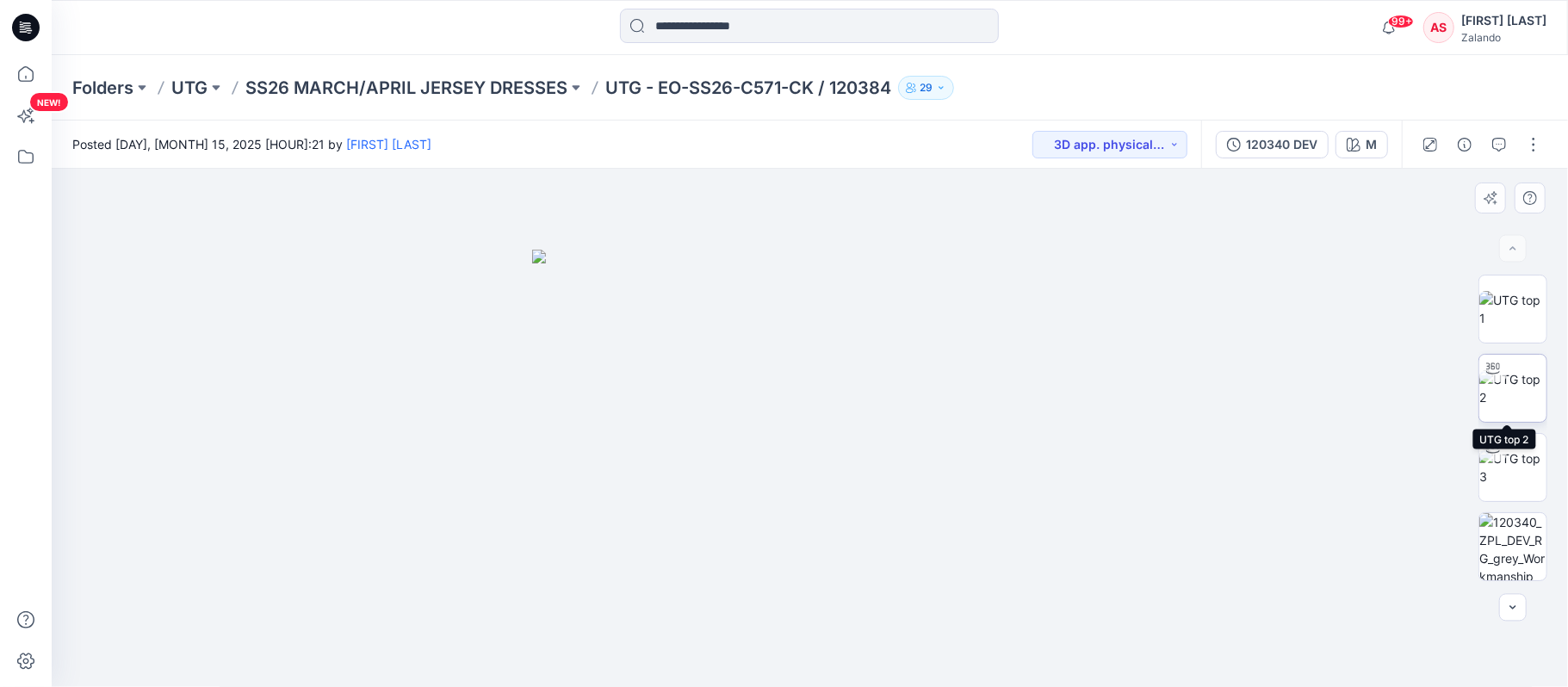 click at bounding box center [1513, 388] 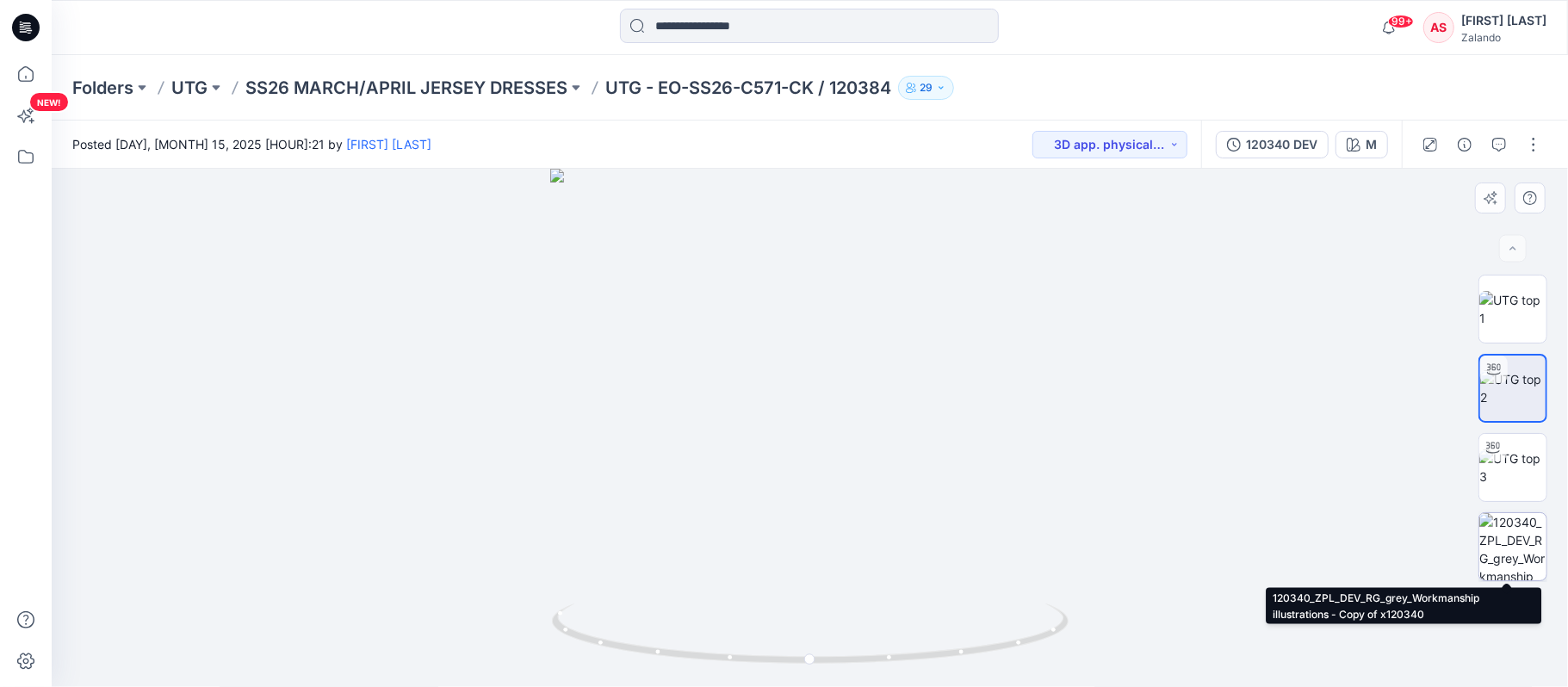 click at bounding box center (1513, 547) 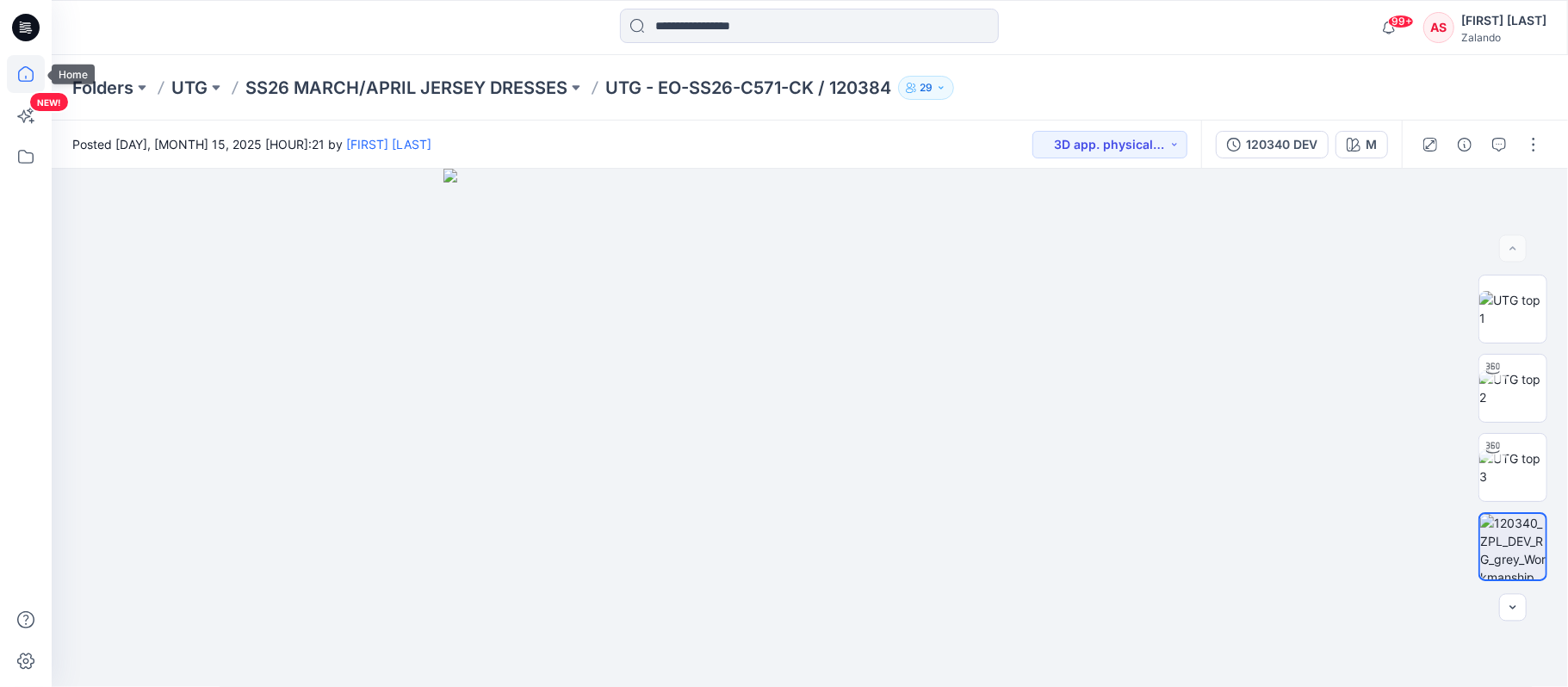 click 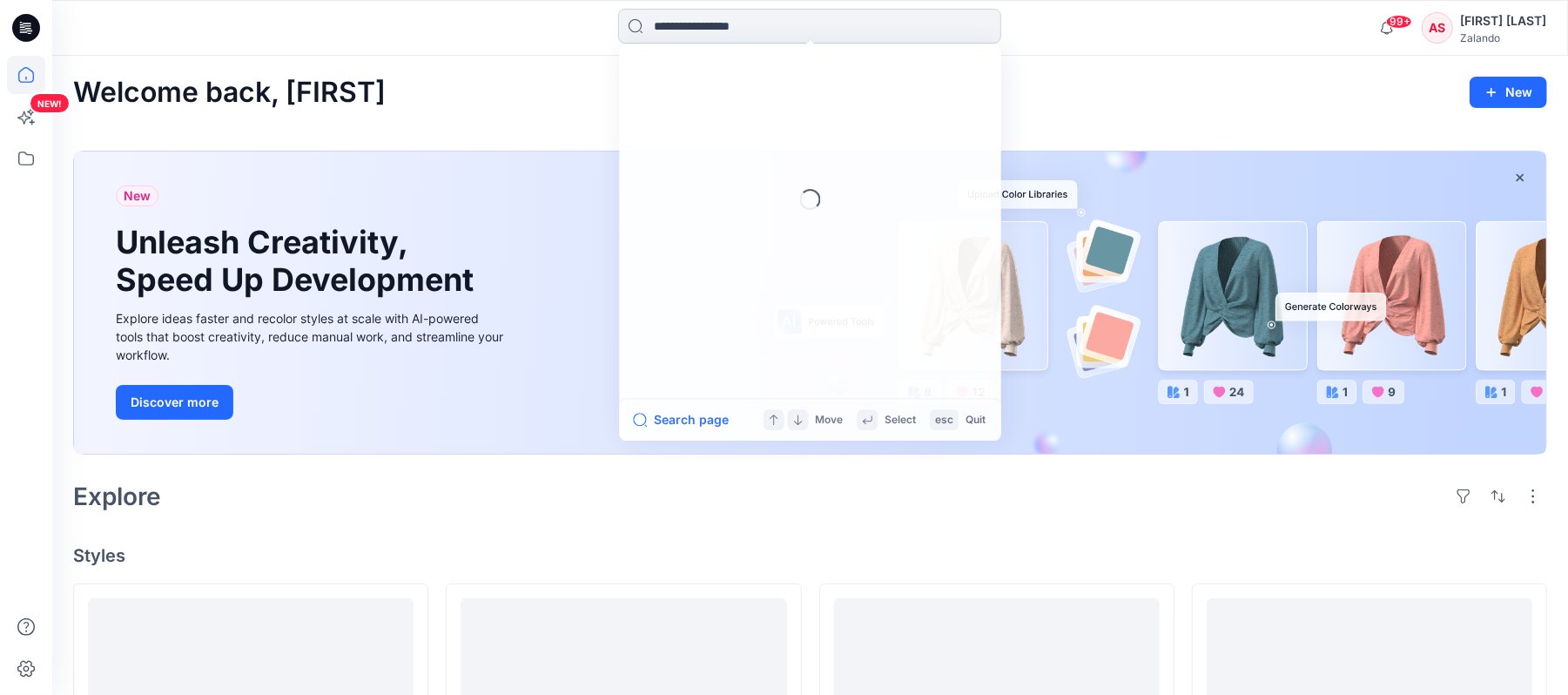 click at bounding box center (810, 26) 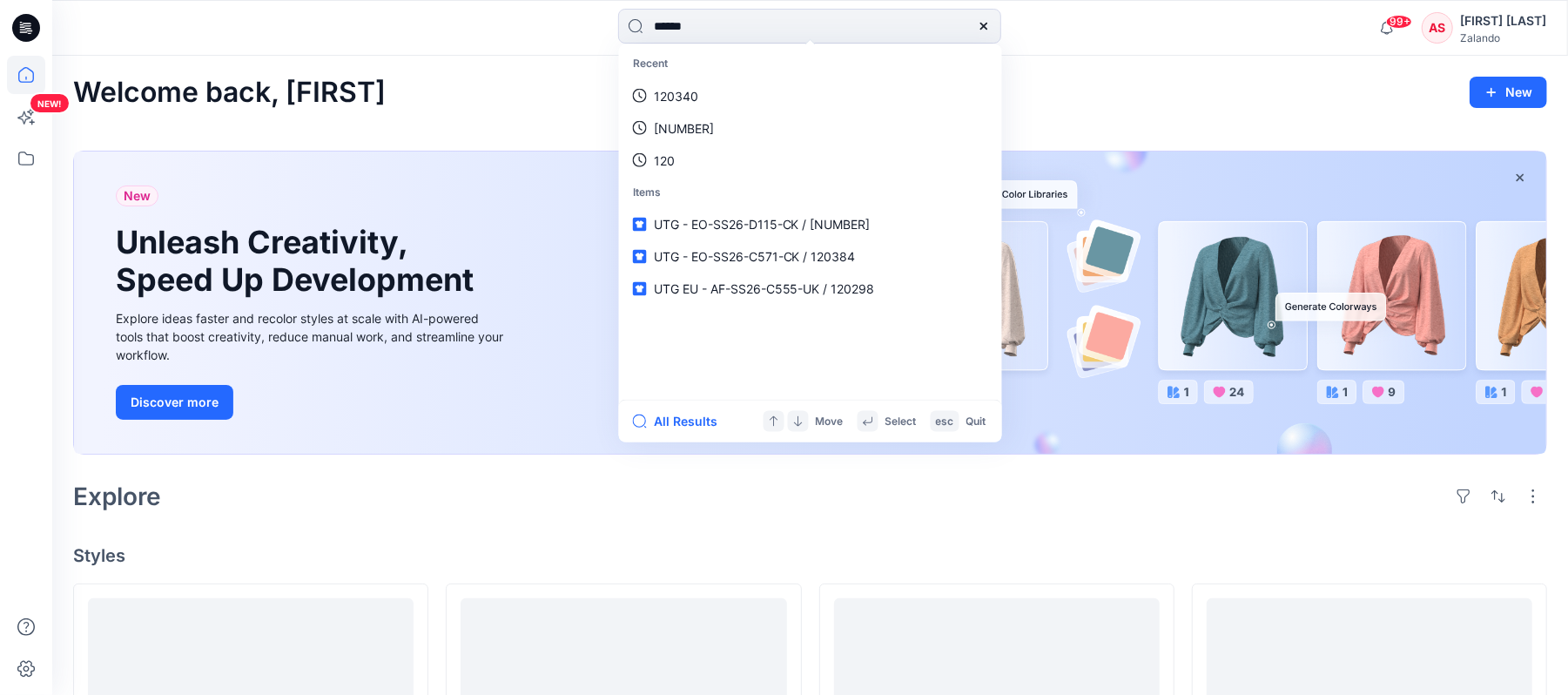 type on "******" 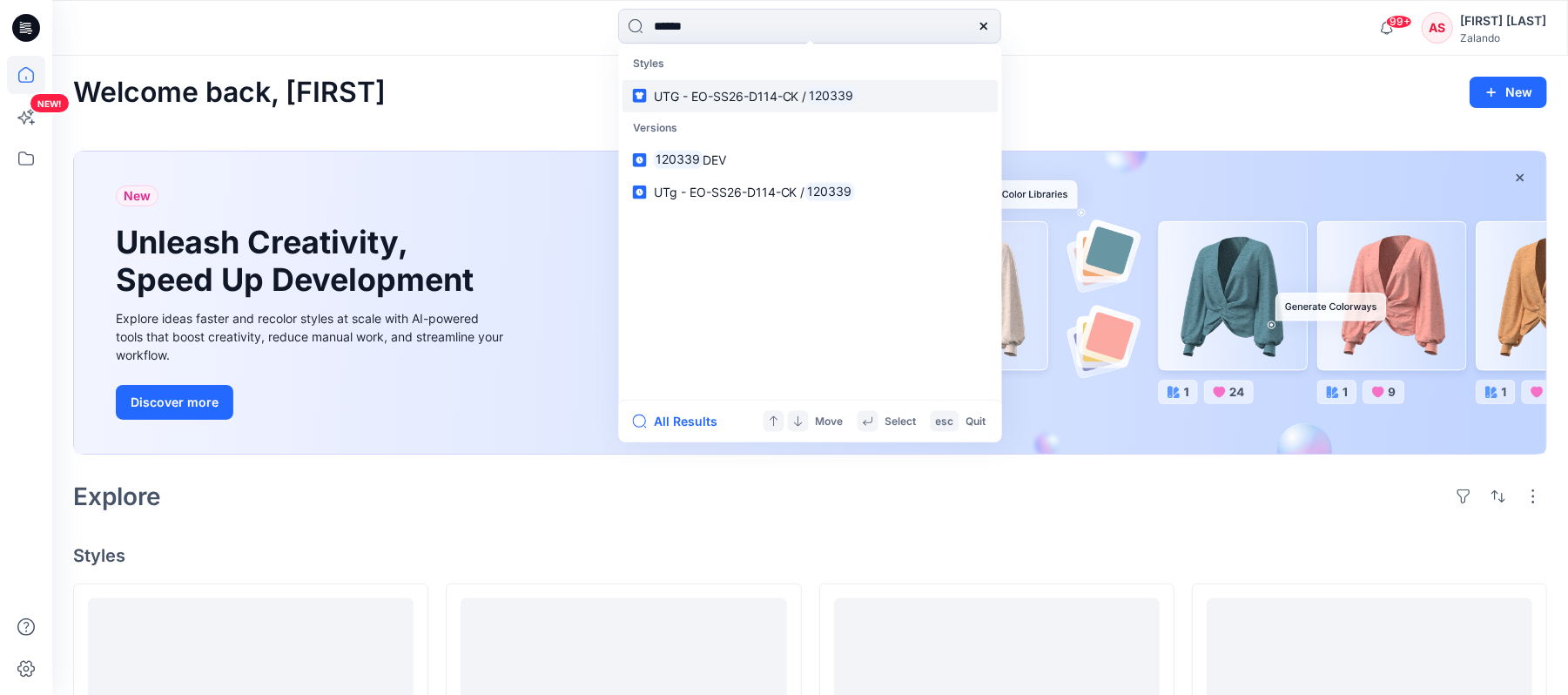 click on "UTG - EO-SS26-D114-CK /  120339" at bounding box center [811, 95] 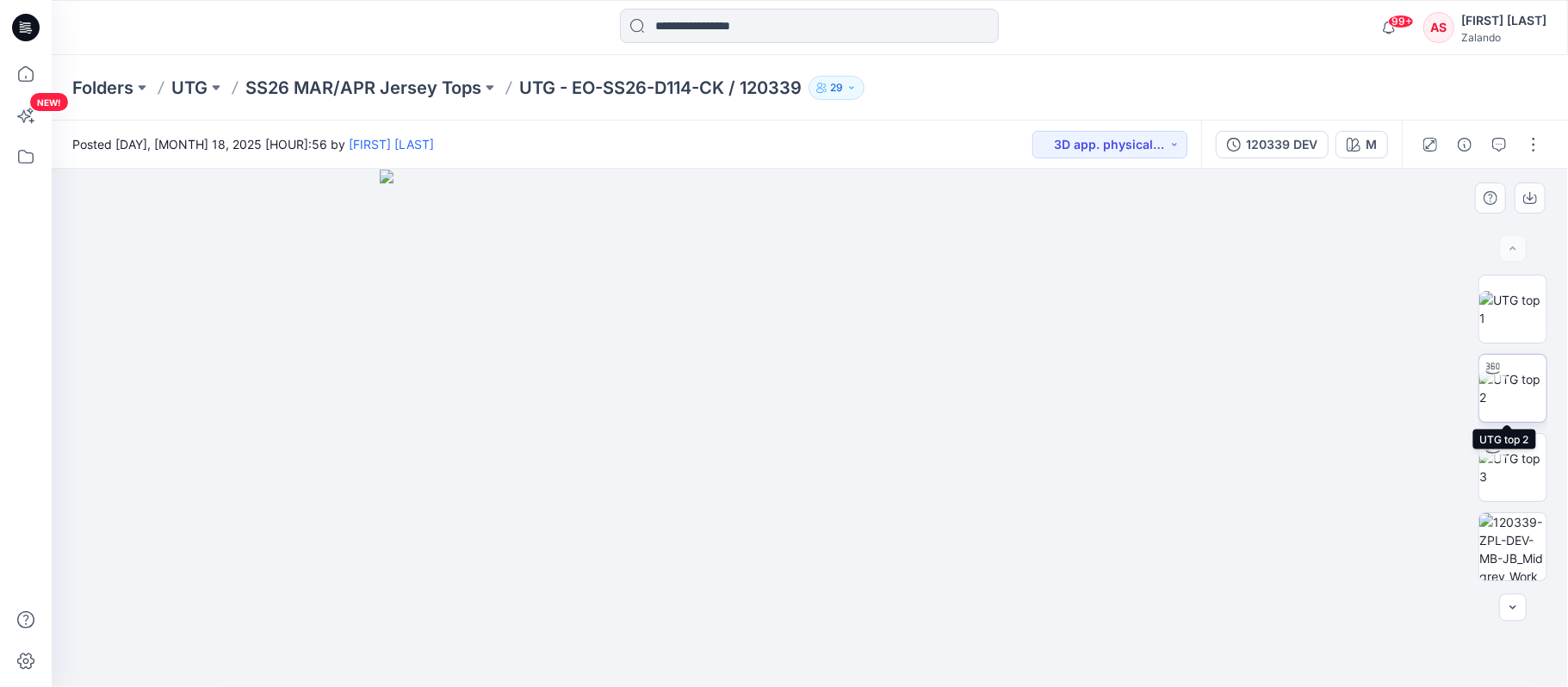 click at bounding box center [1513, 388] 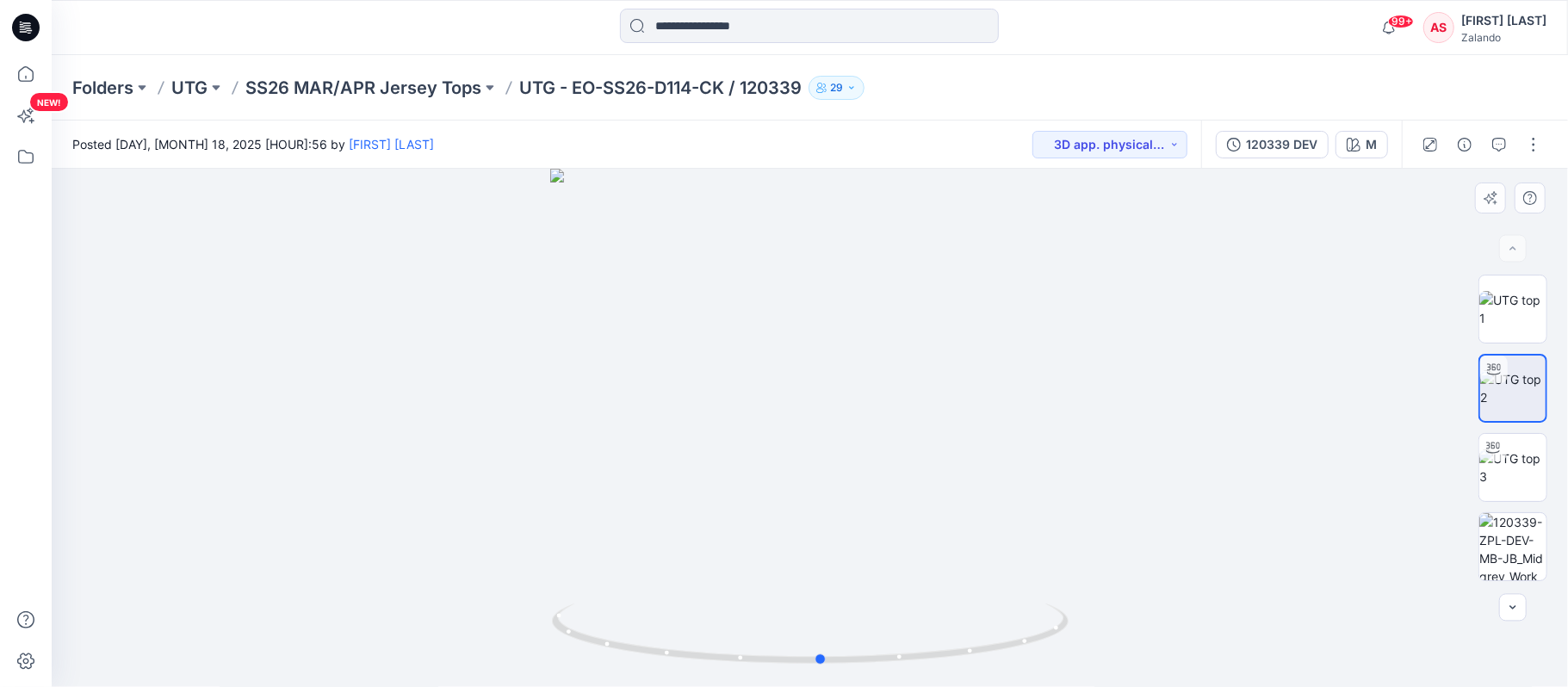 drag, startPoint x: 820, startPoint y: 668, endPoint x: 844, endPoint y: 473, distance: 196.4714 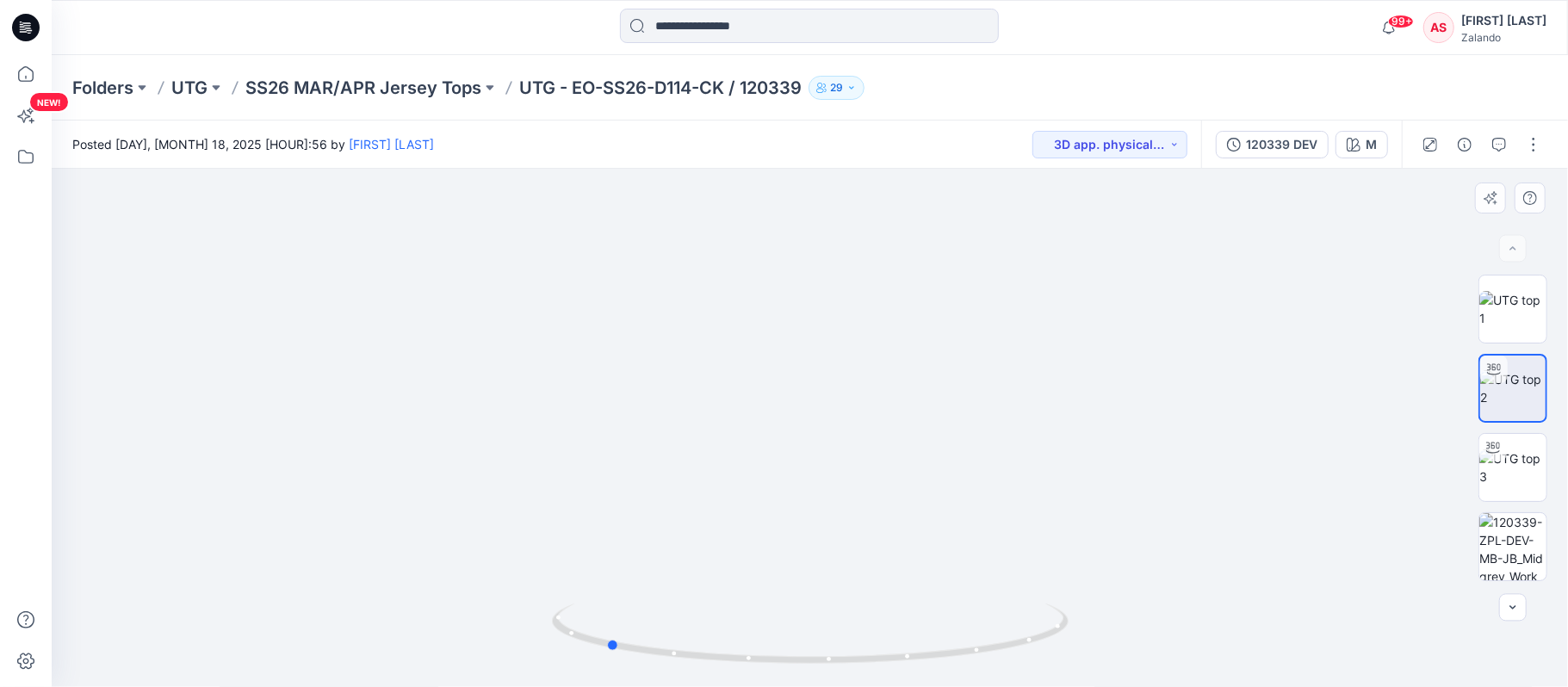 drag, startPoint x: 828, startPoint y: 665, endPoint x: 1131, endPoint y: 594, distance: 311.2073 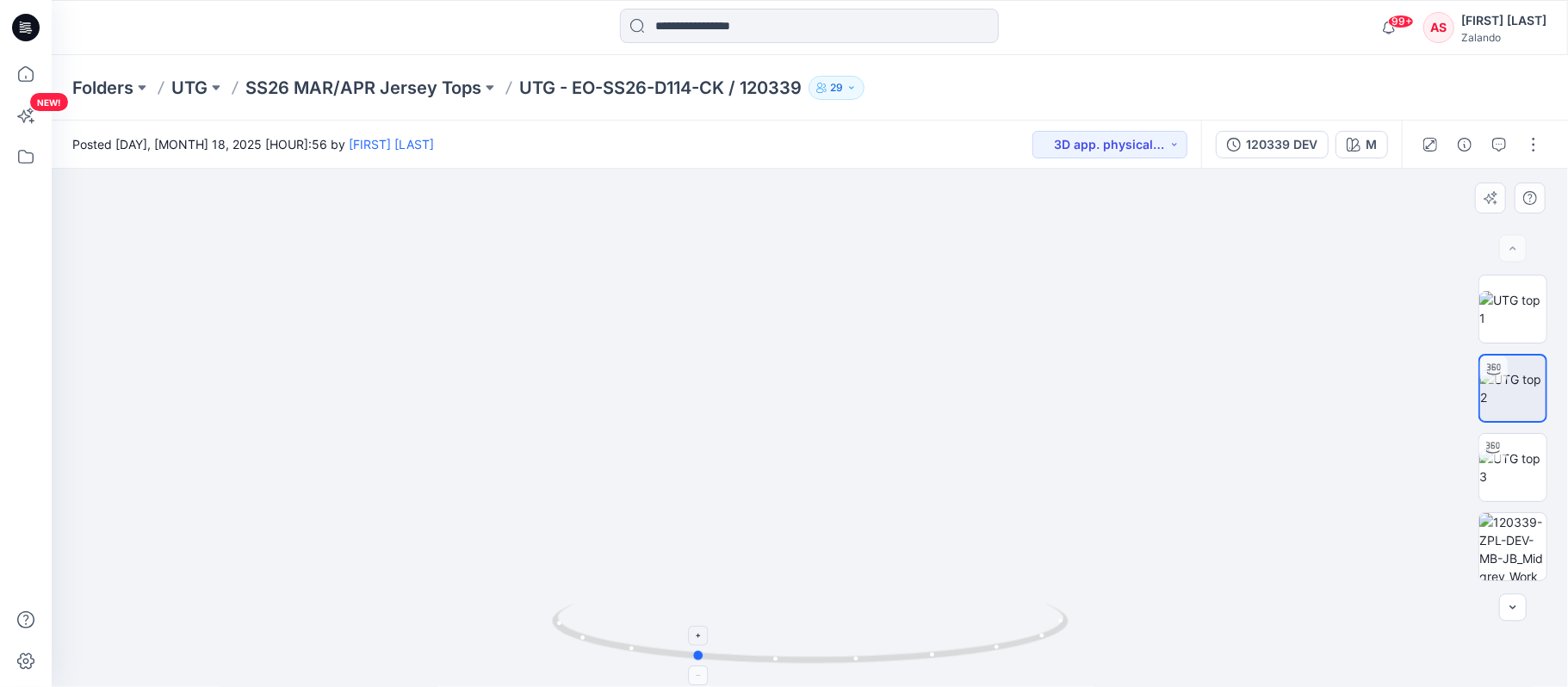 drag, startPoint x: 735, startPoint y: 672, endPoint x: 804, endPoint y: 642, distance: 75.239617 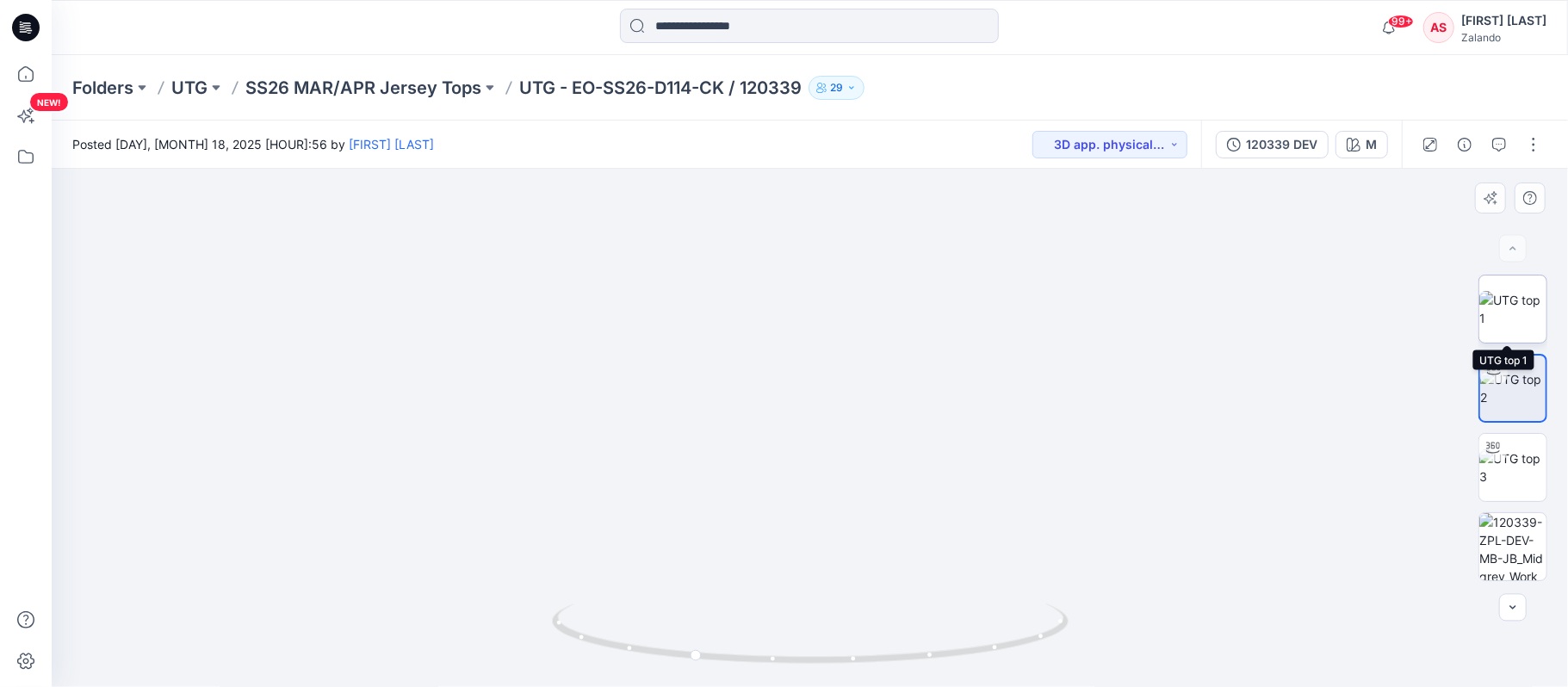 click at bounding box center (1513, 309) 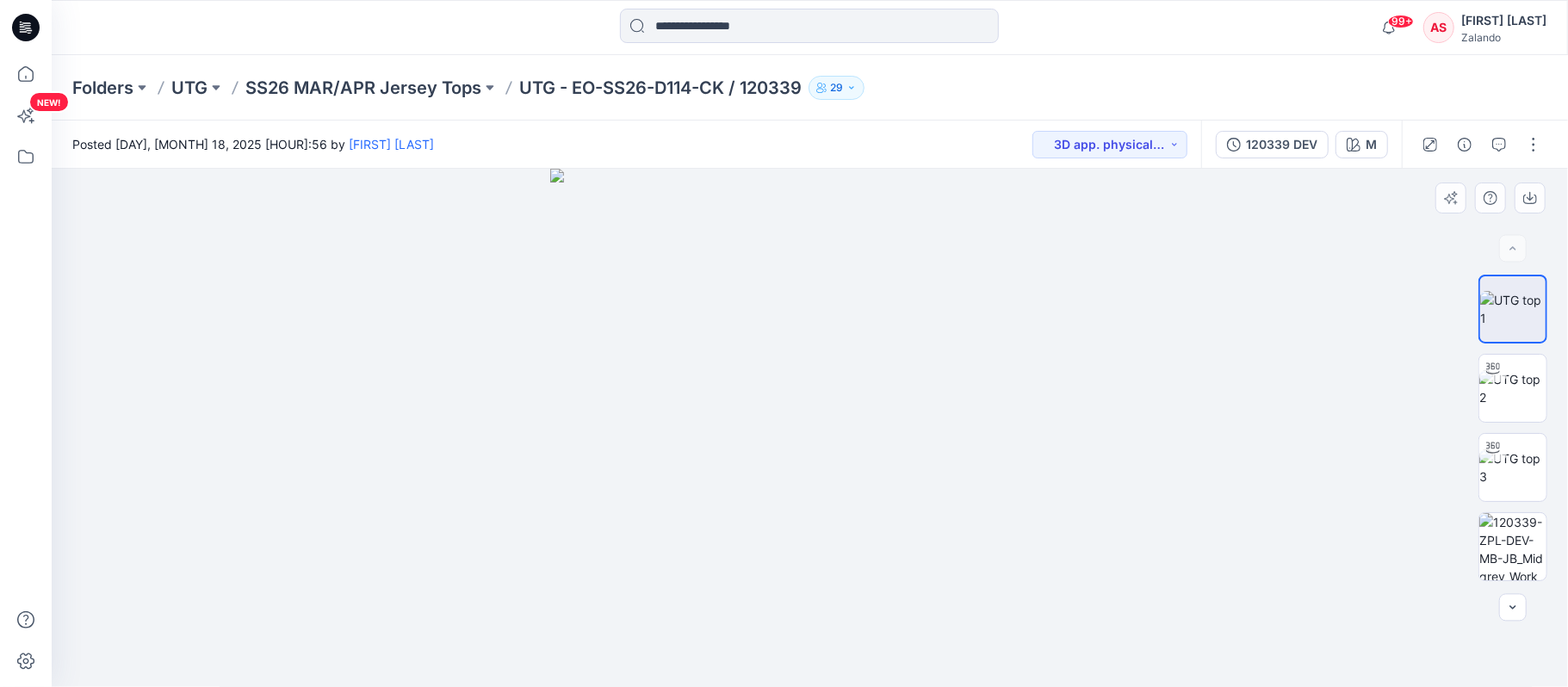 drag, startPoint x: 773, startPoint y: 606, endPoint x: 803, endPoint y: 524, distance: 87.31552 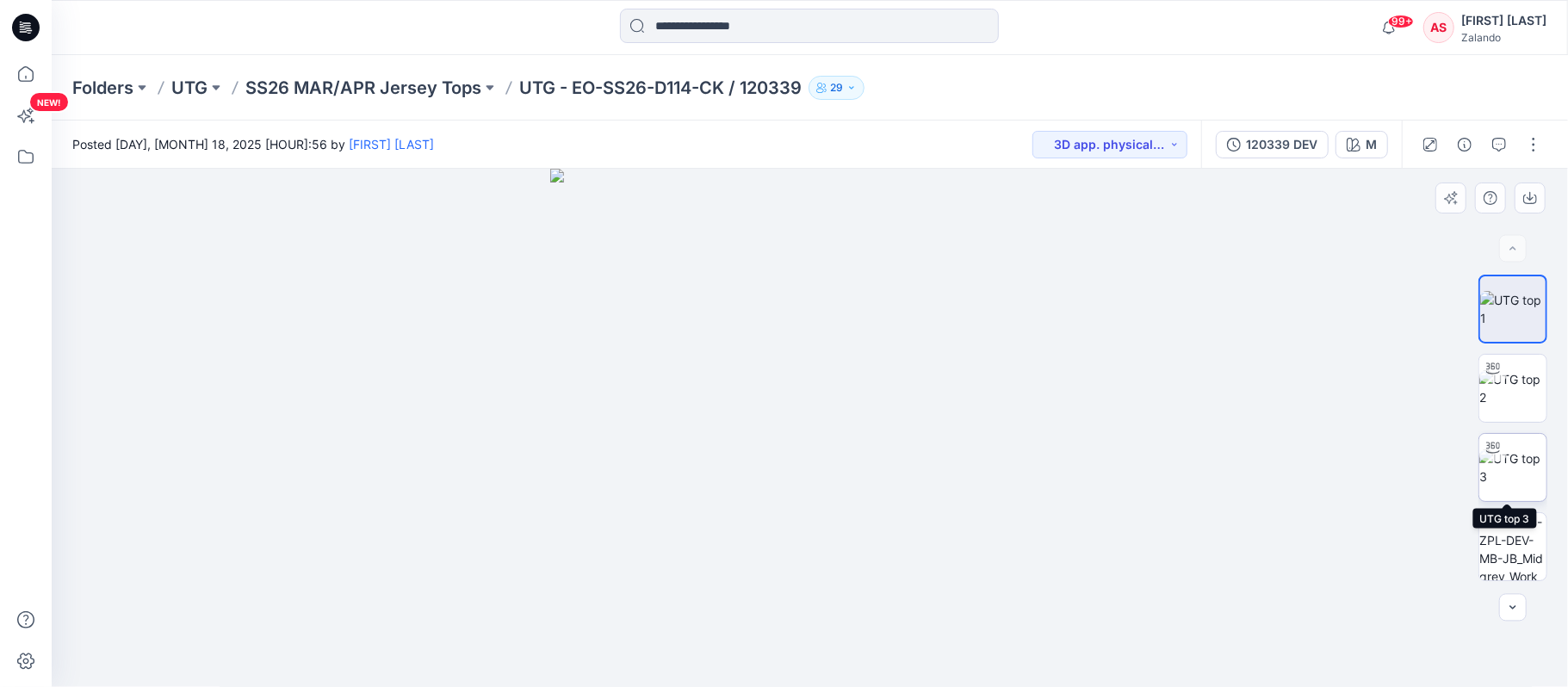 click at bounding box center [1513, 467] 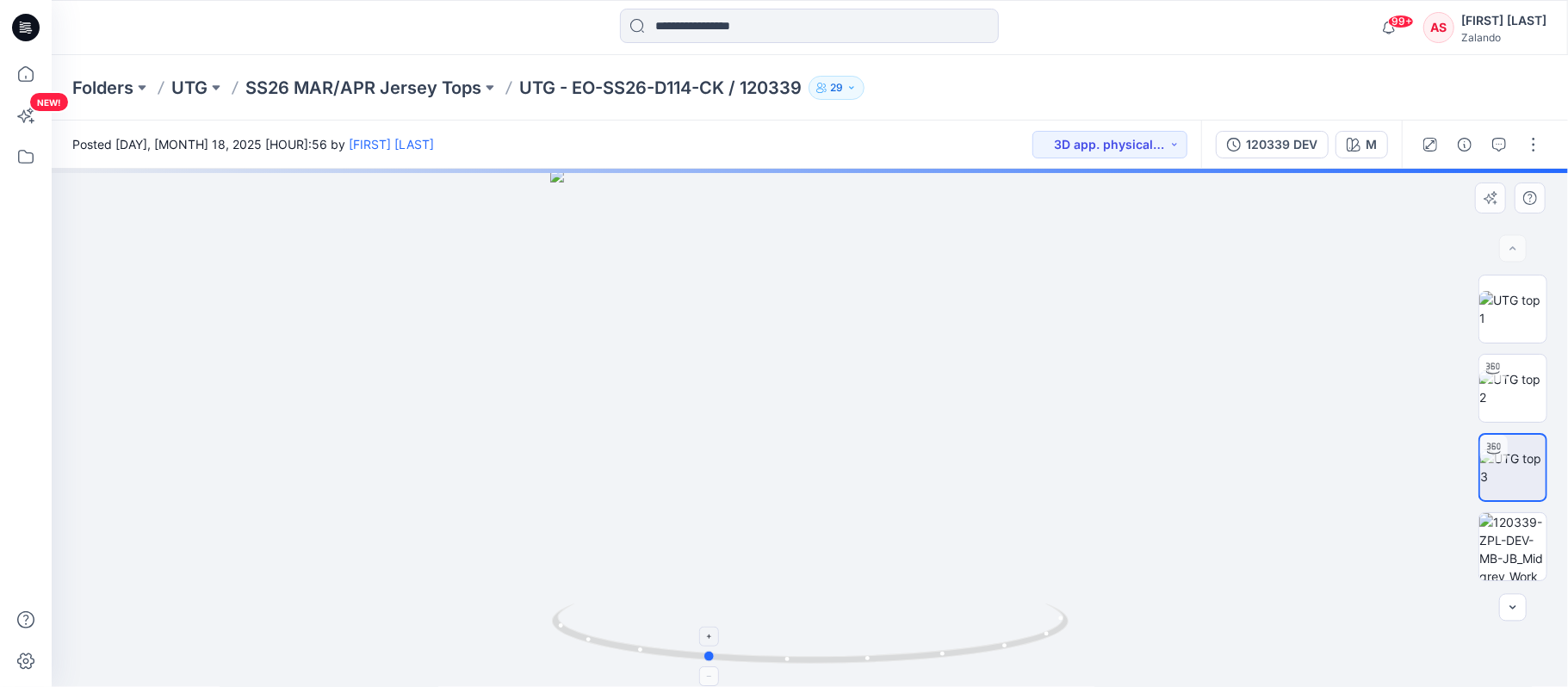 drag, startPoint x: 824, startPoint y: 665, endPoint x: 717, endPoint y: 634, distance: 111.4002 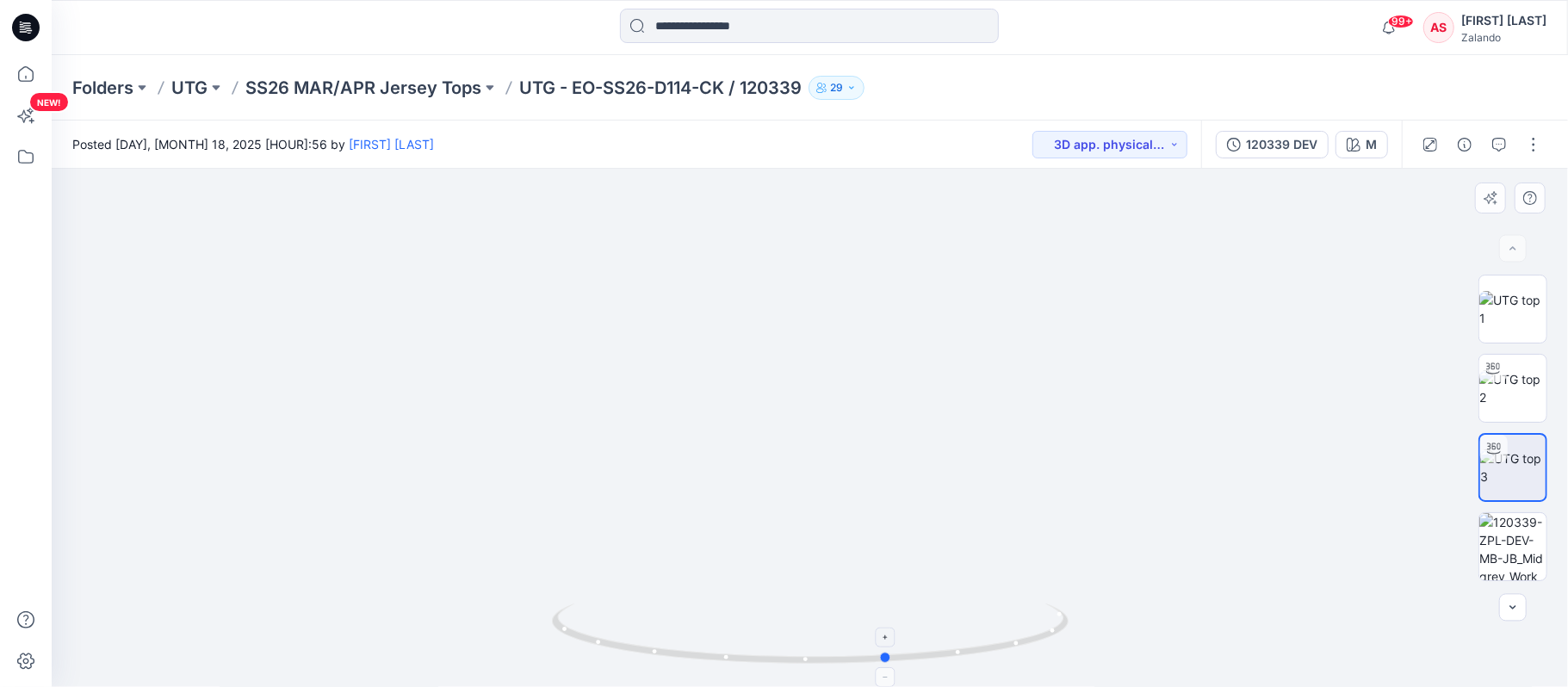 drag, startPoint x: 713, startPoint y: 661, endPoint x: 846, endPoint y: 624, distance: 138.0507 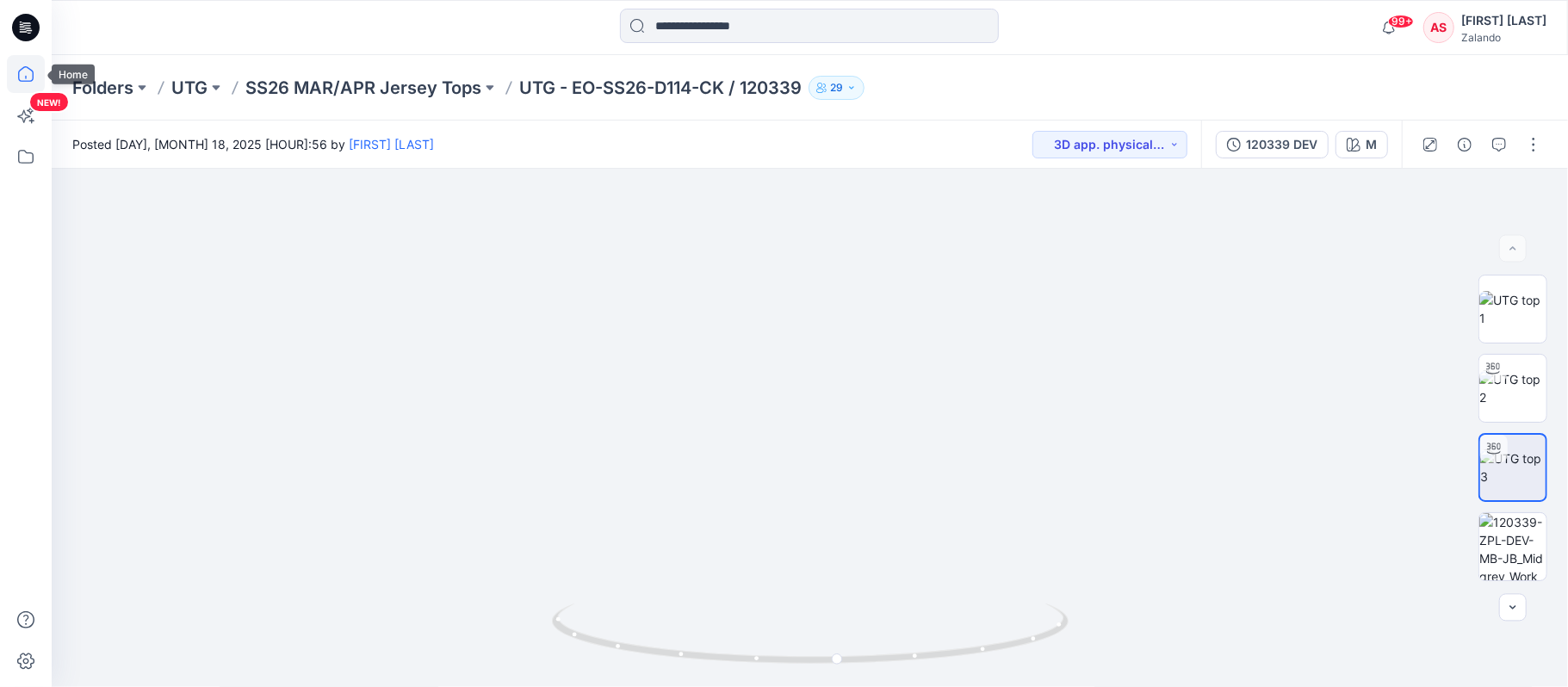 click 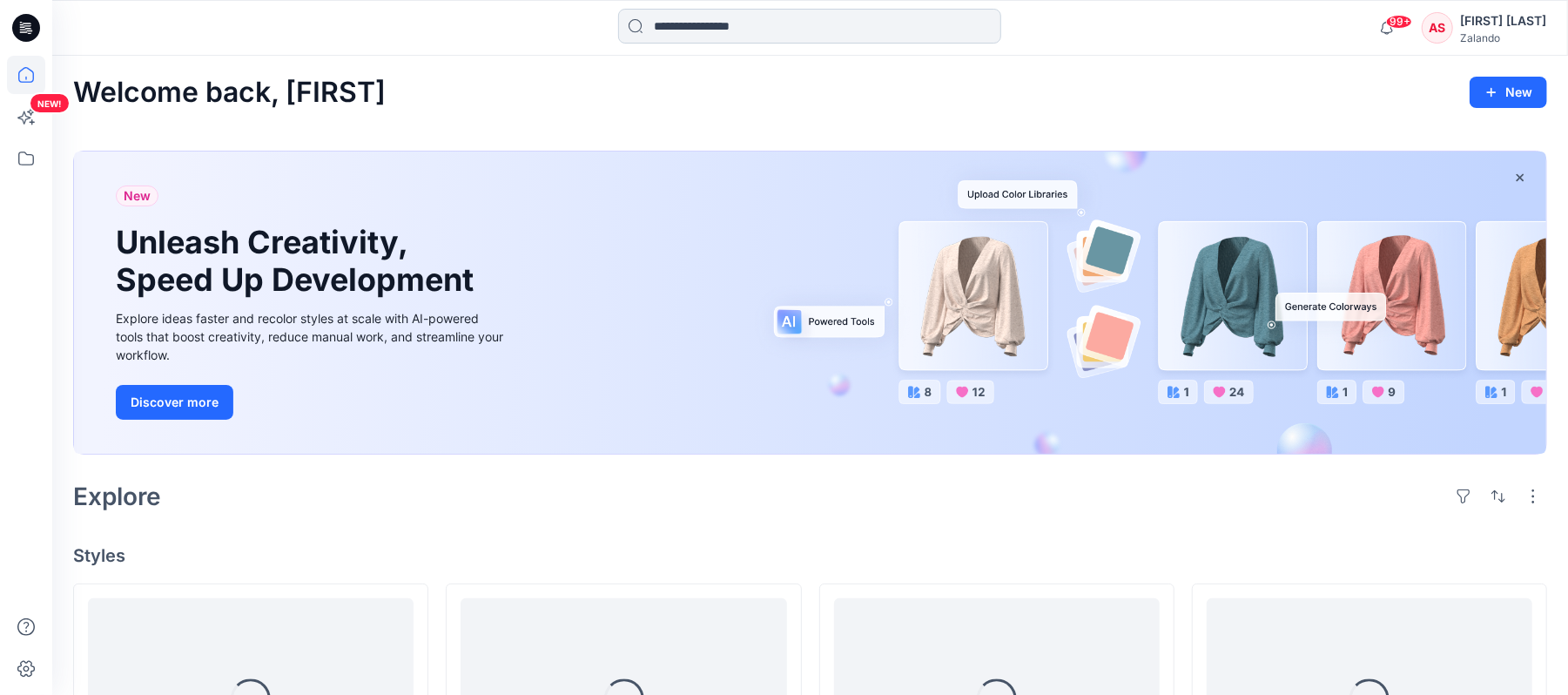 click at bounding box center [810, 26] 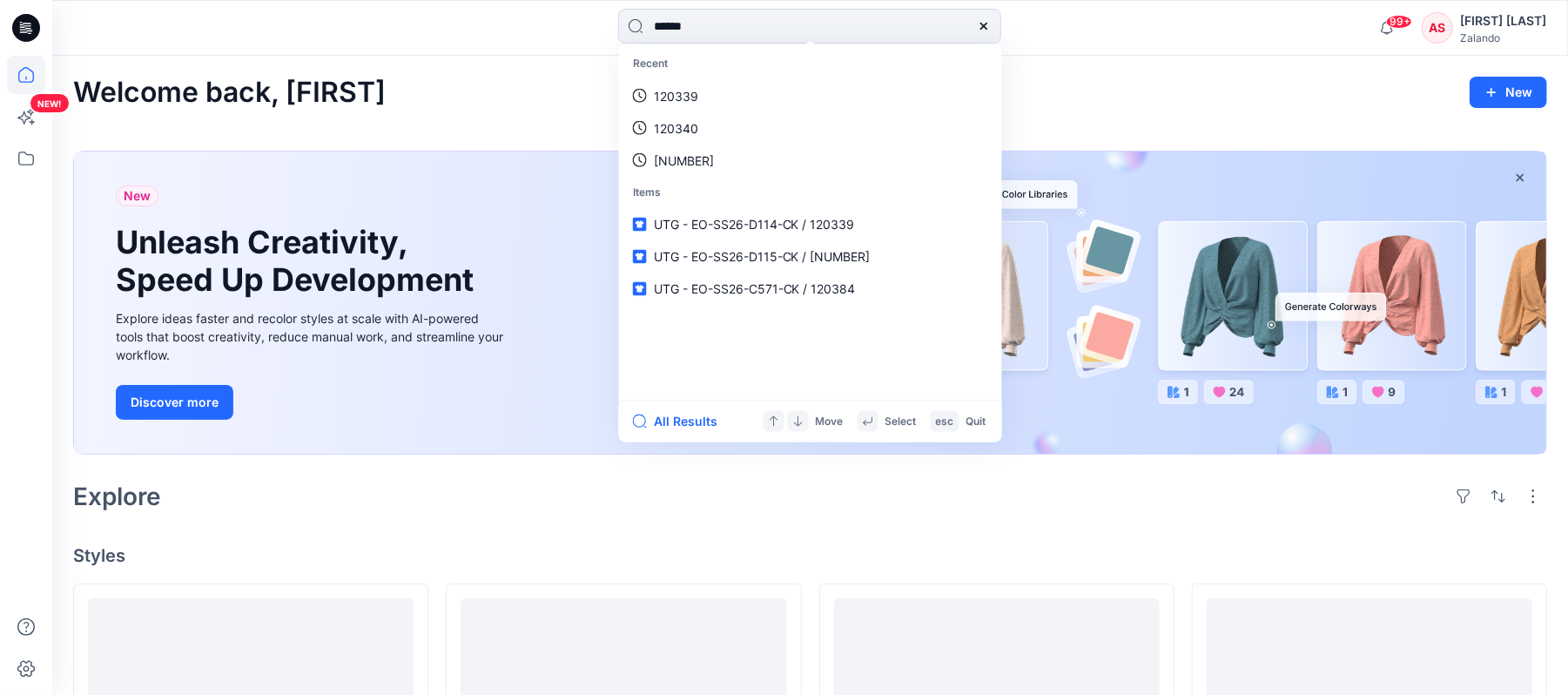 type on "******" 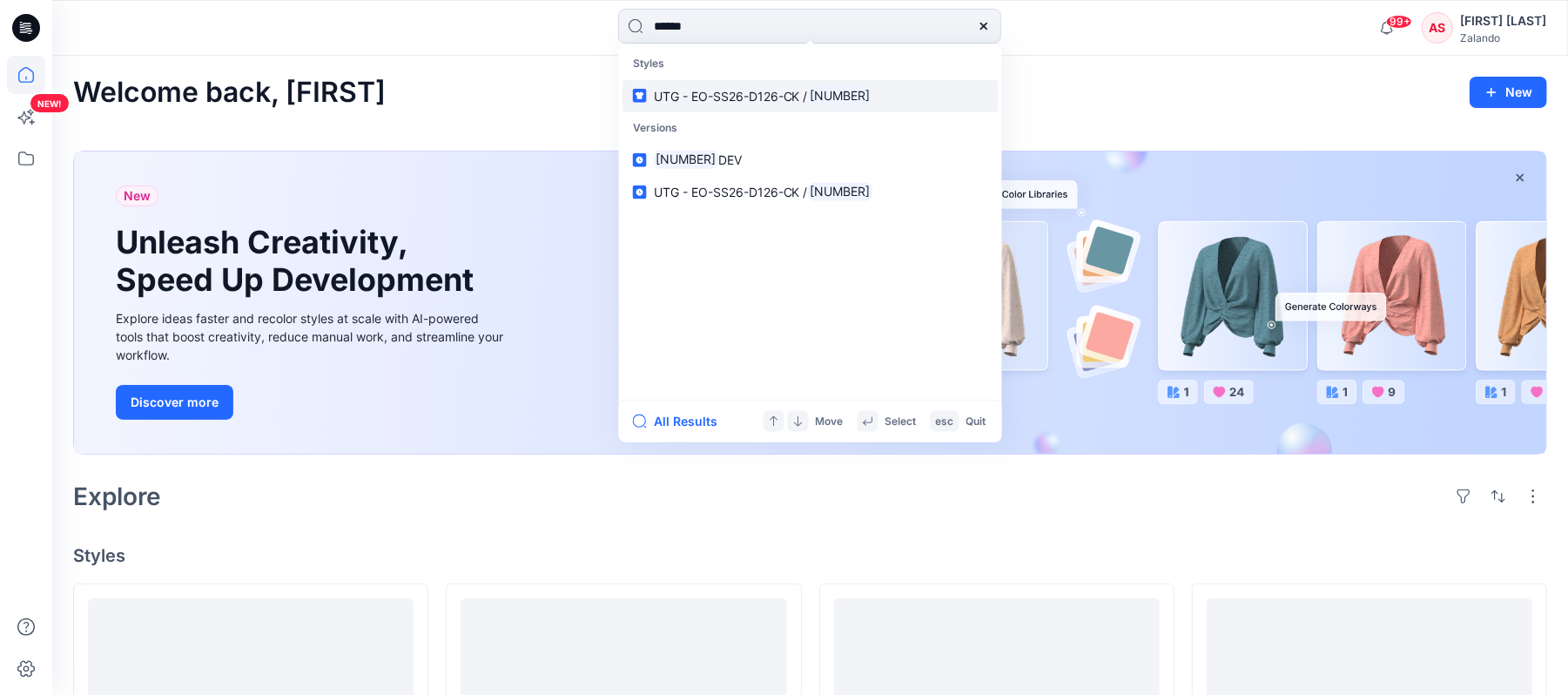 click on "UTG - EO-SS26-D126-CK /  120351" at bounding box center (811, 95) 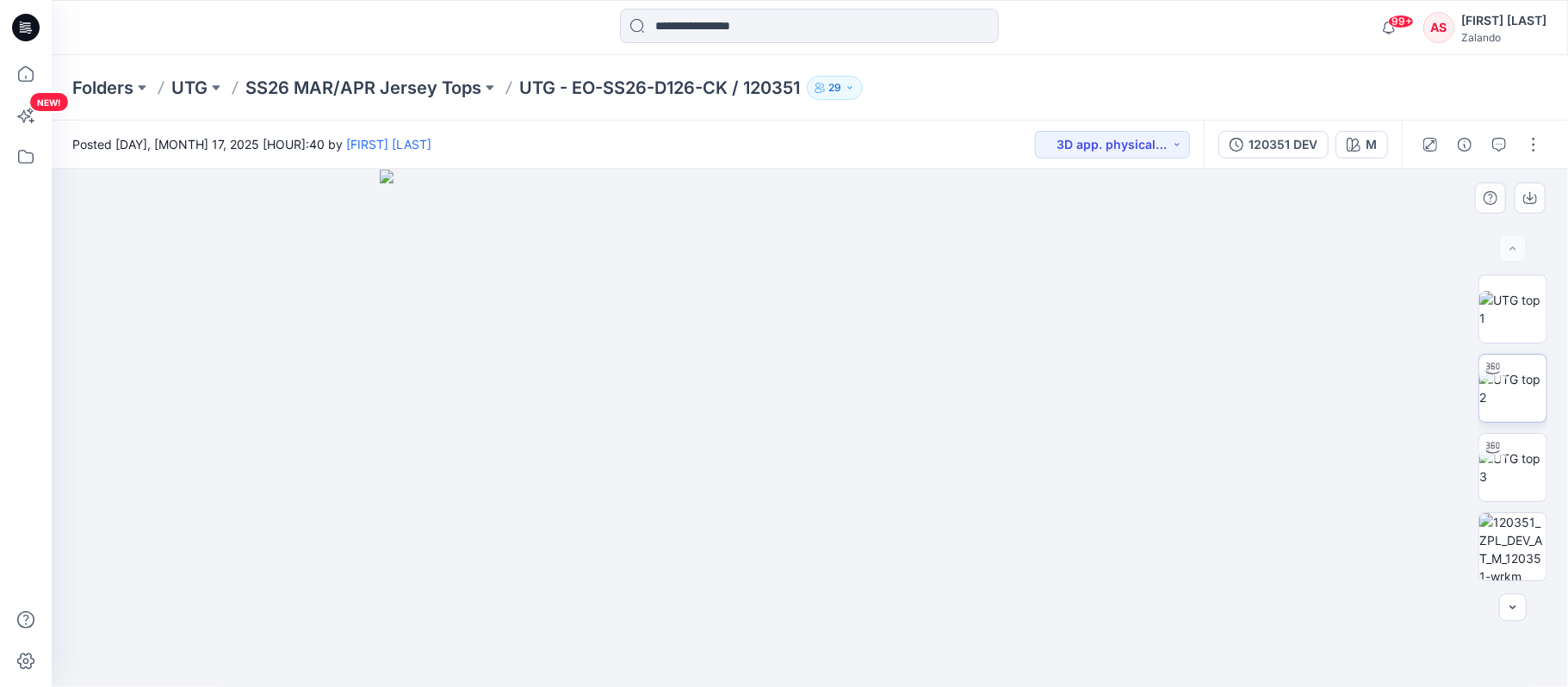 click at bounding box center (1513, 388) 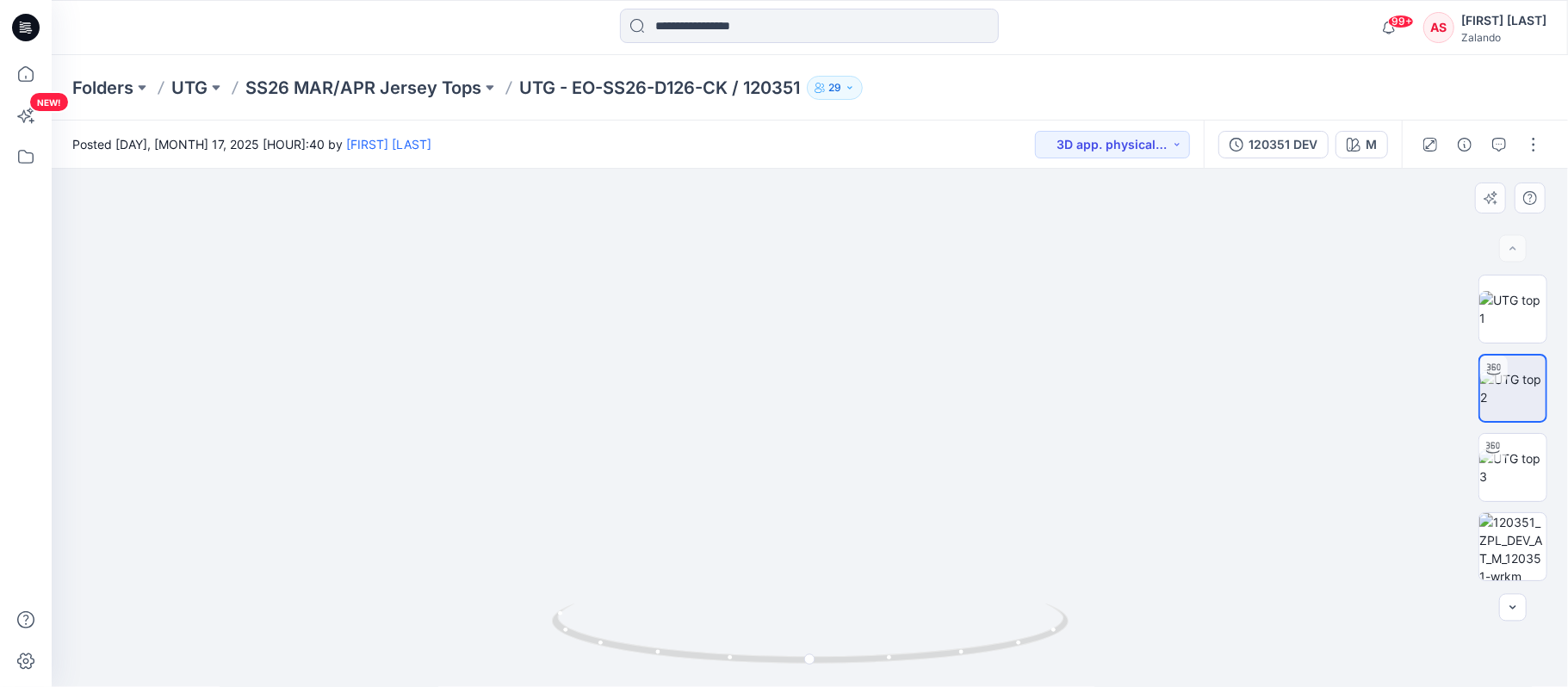 drag, startPoint x: 838, startPoint y: 408, endPoint x: 787, endPoint y: 283, distance: 135.0037 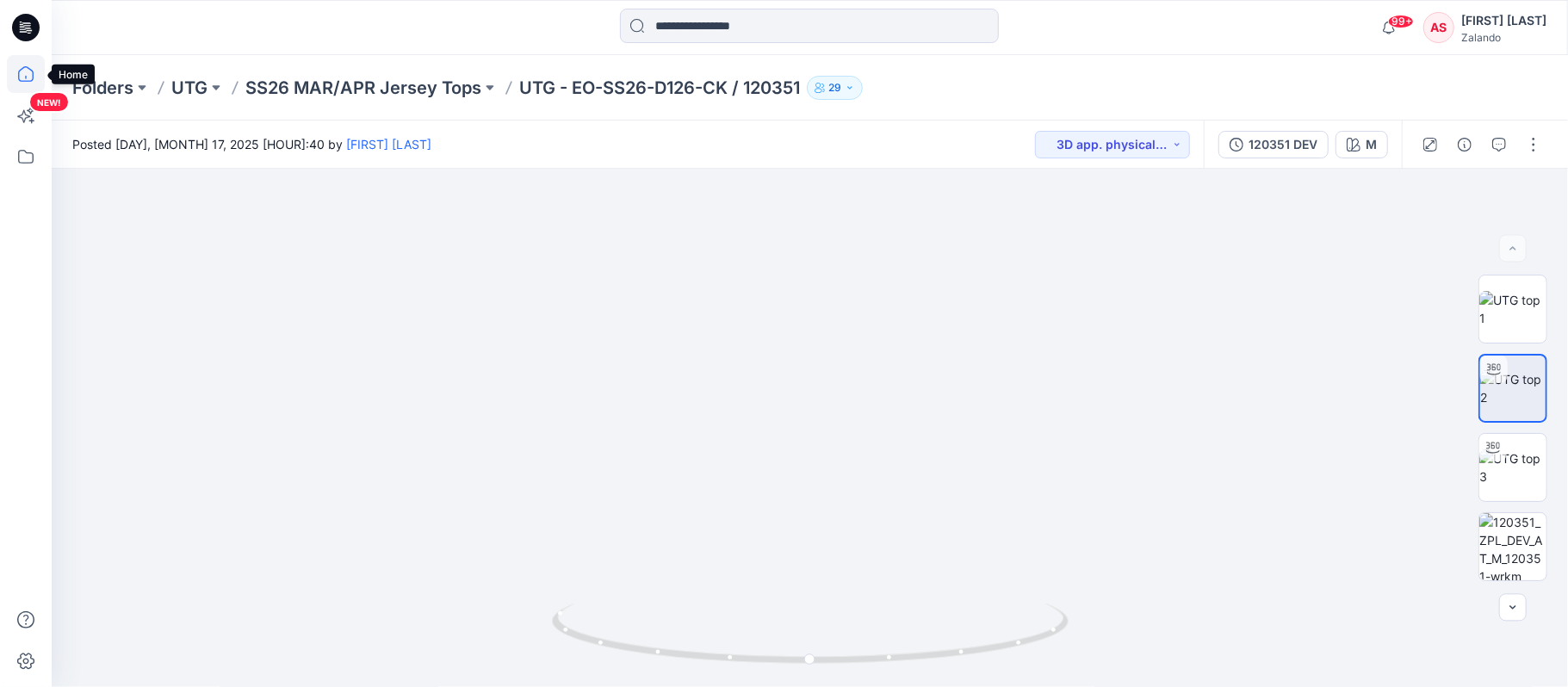 click 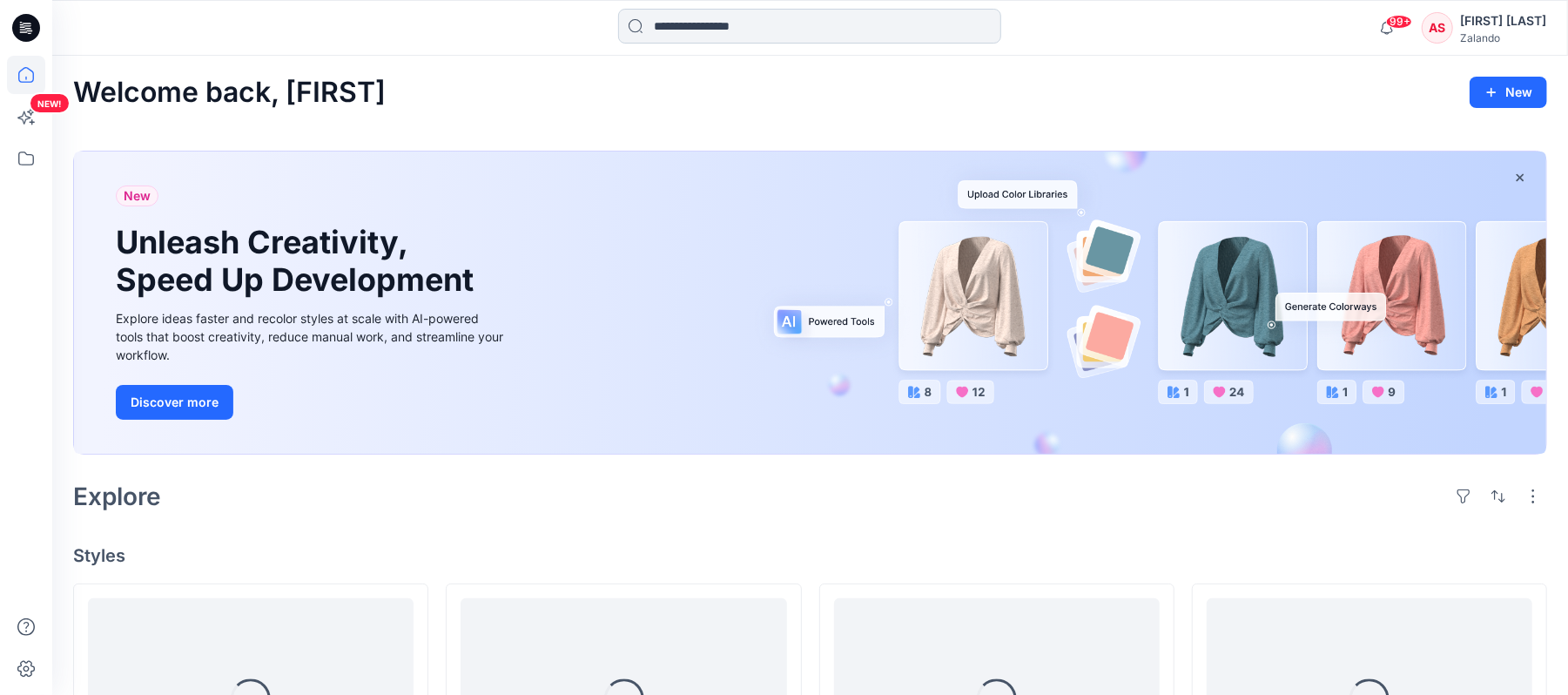 click at bounding box center (810, 26) 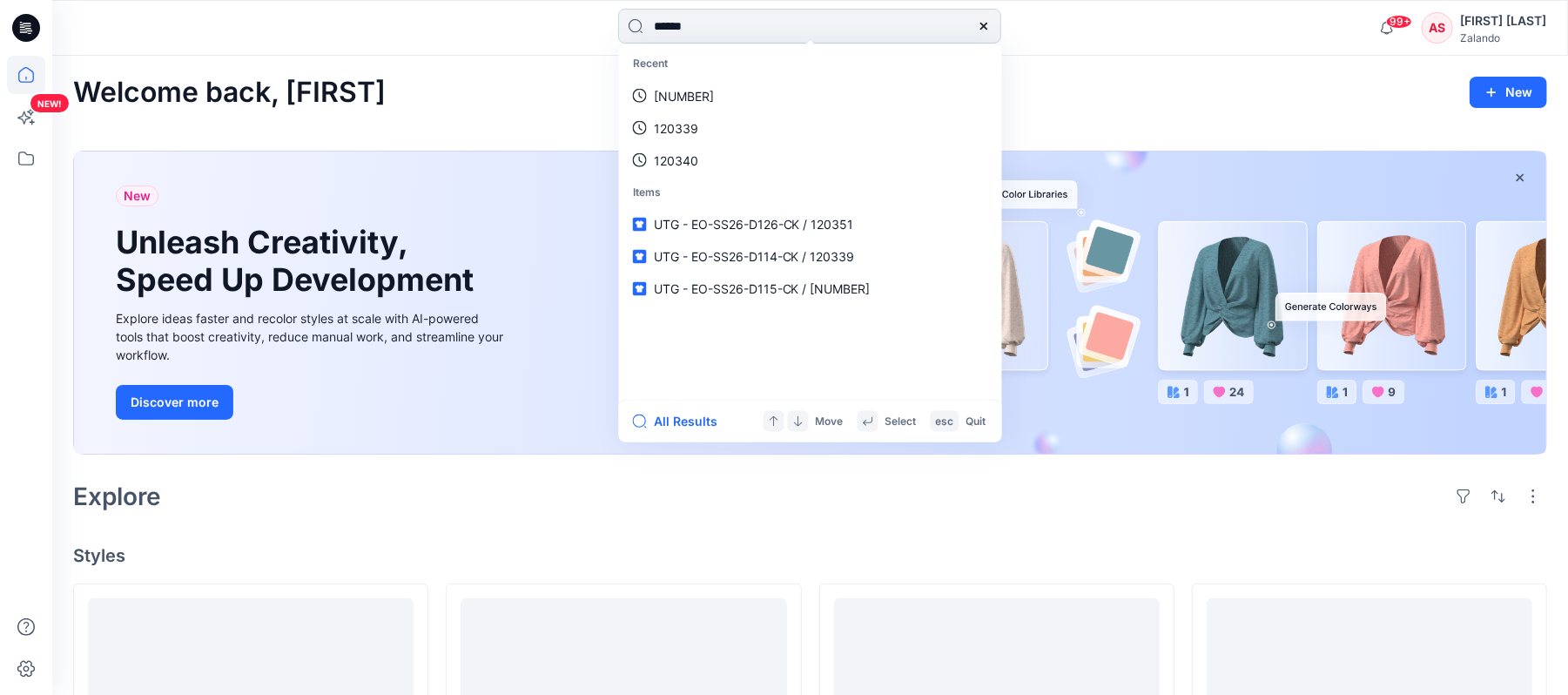 type on "******" 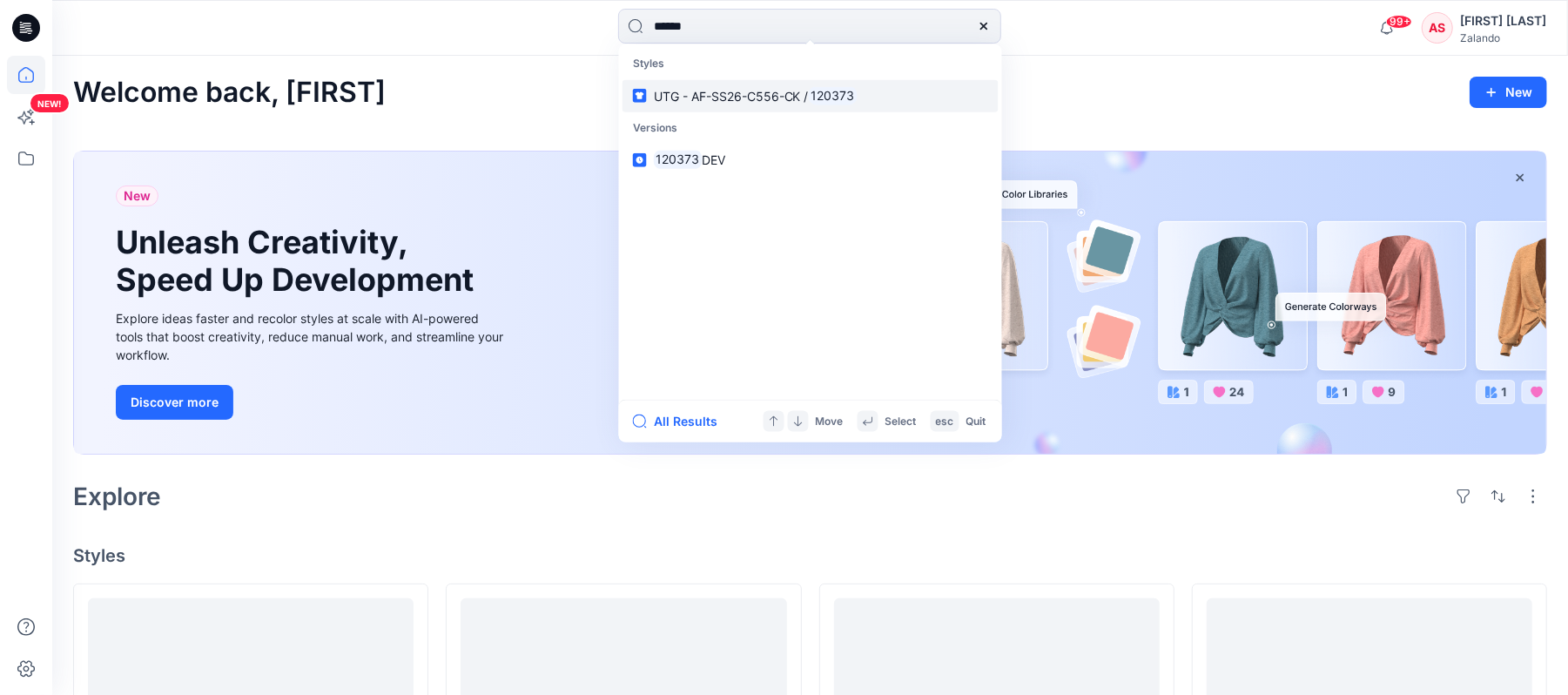 click on "UTG - AF-SS26-C556-CK /  120373" at bounding box center [811, 95] 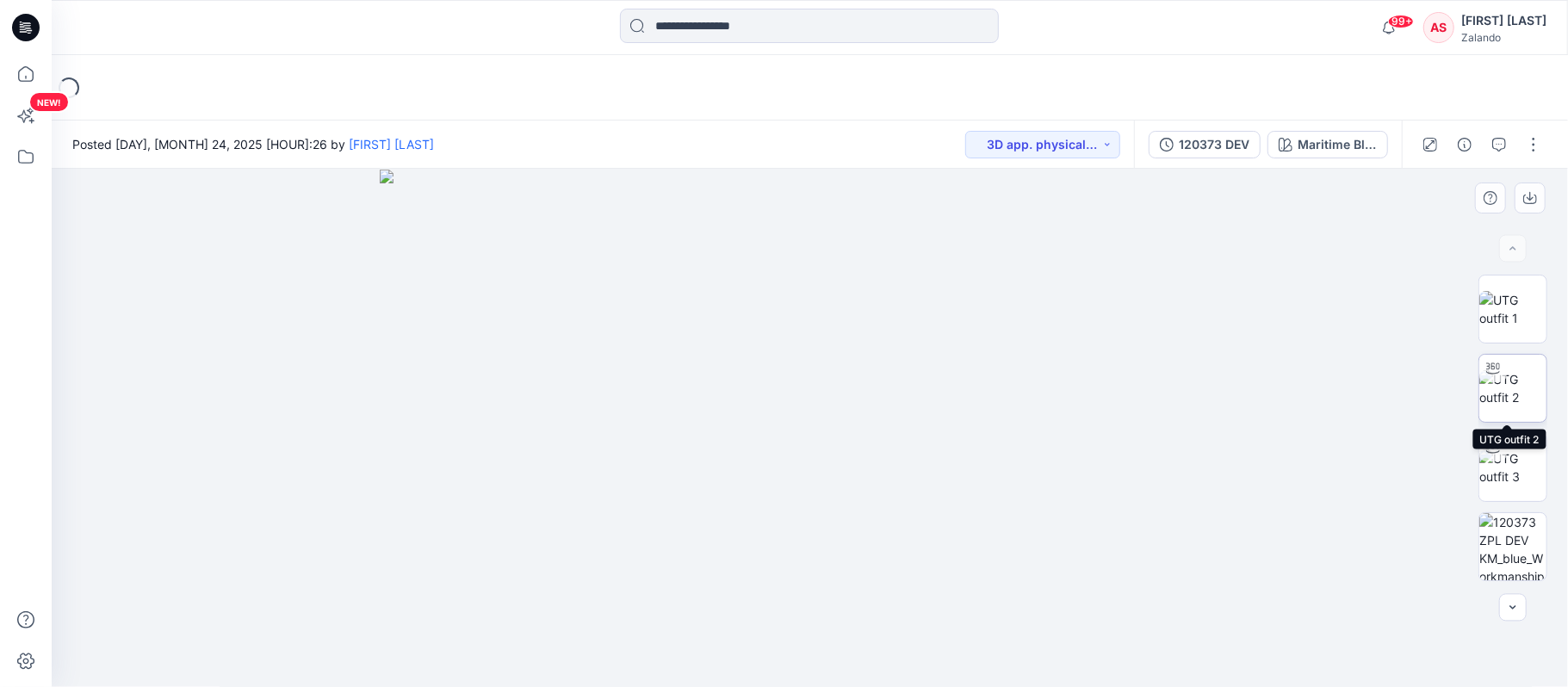 click at bounding box center (1513, 388) 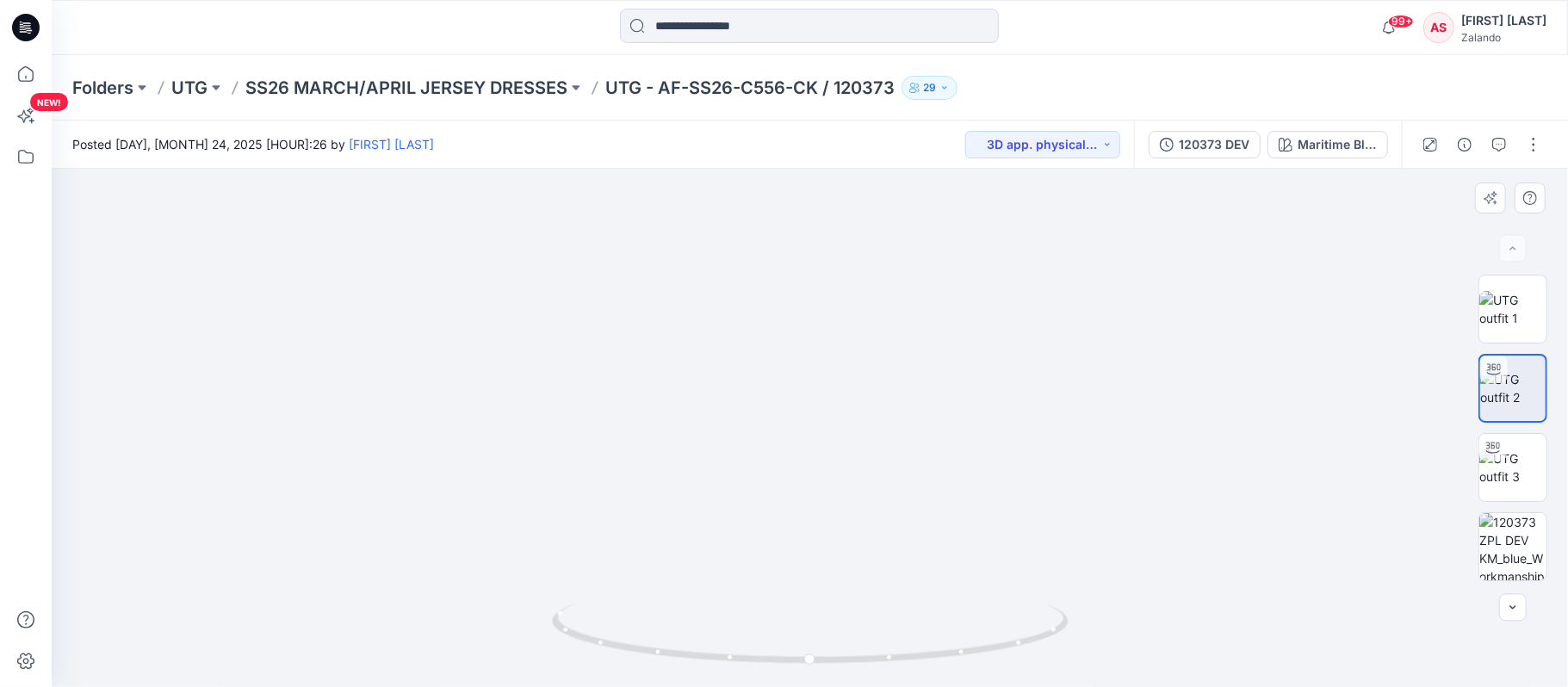 drag, startPoint x: 834, startPoint y: 241, endPoint x: 756, endPoint y: 584, distance: 351.757 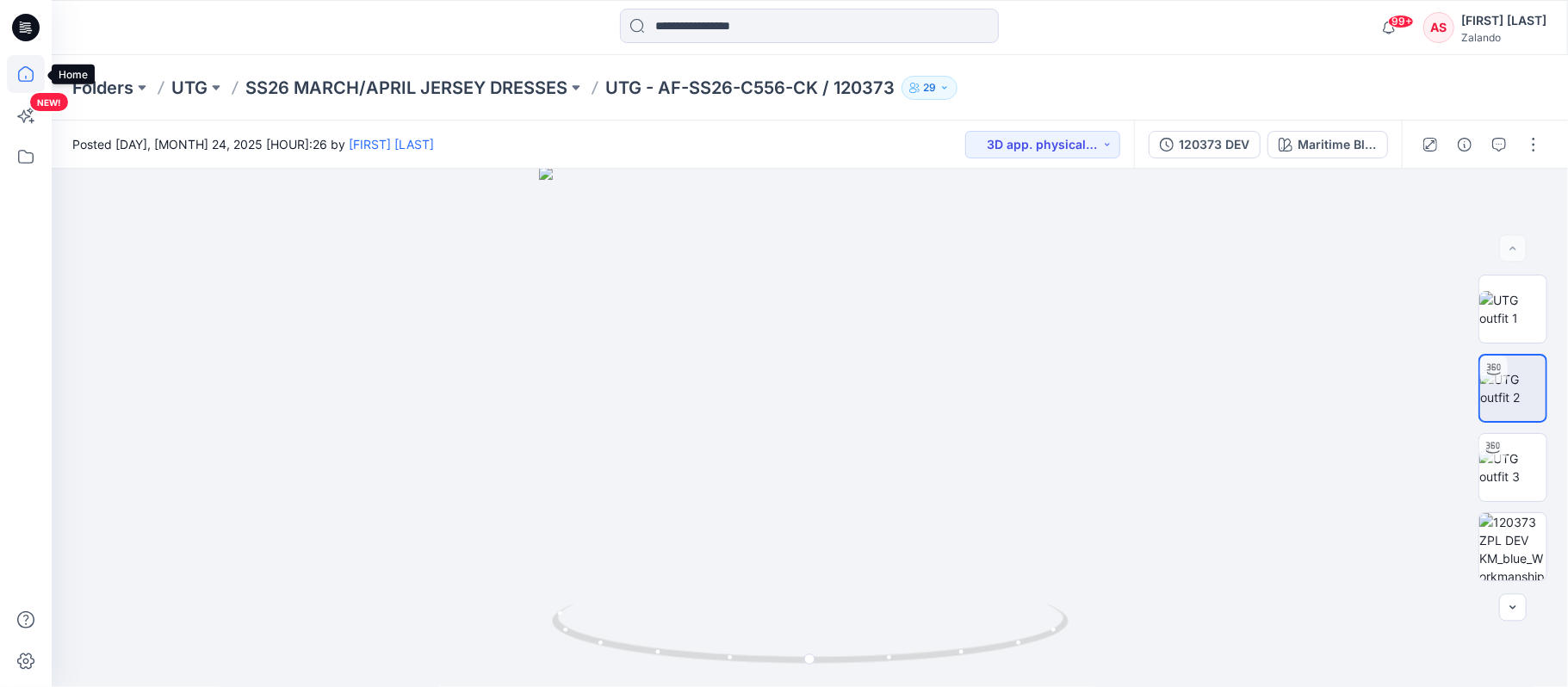 click 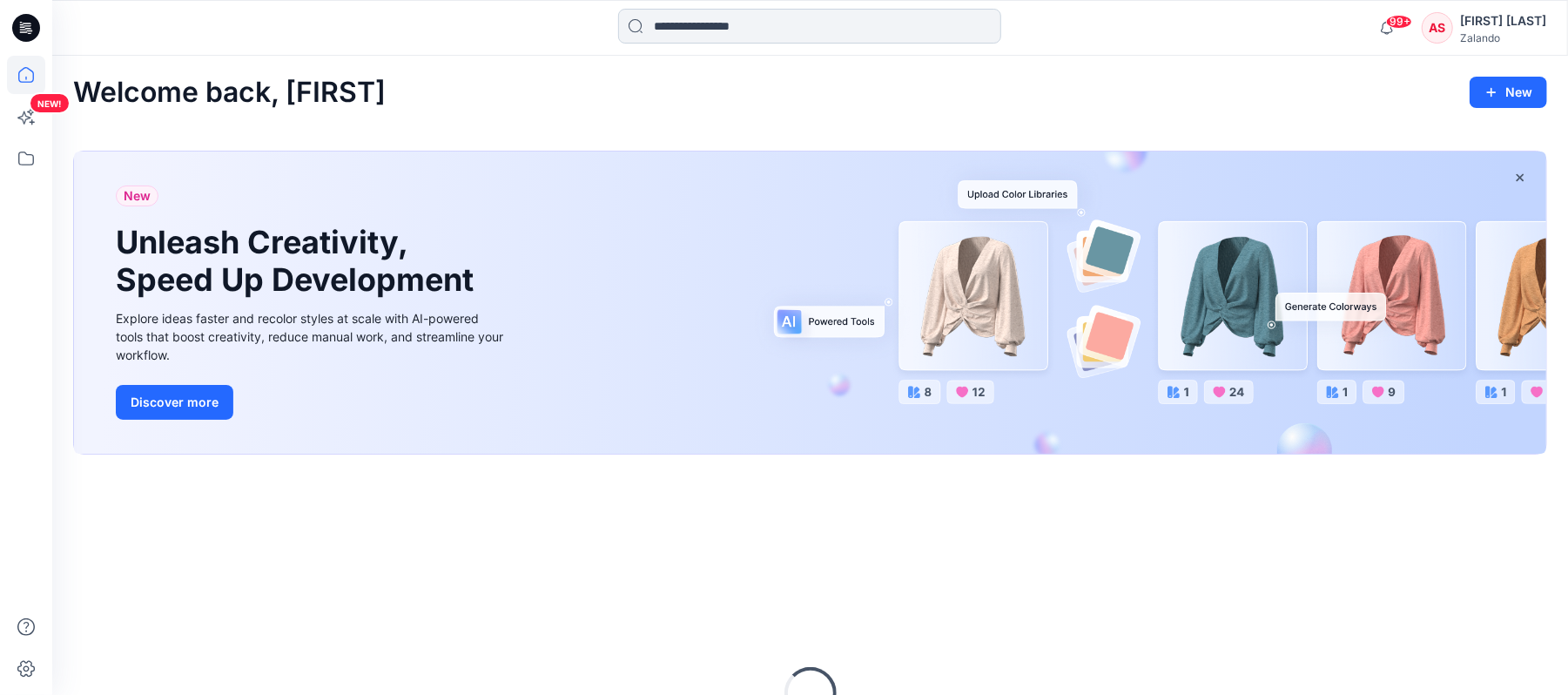 click at bounding box center [810, 26] 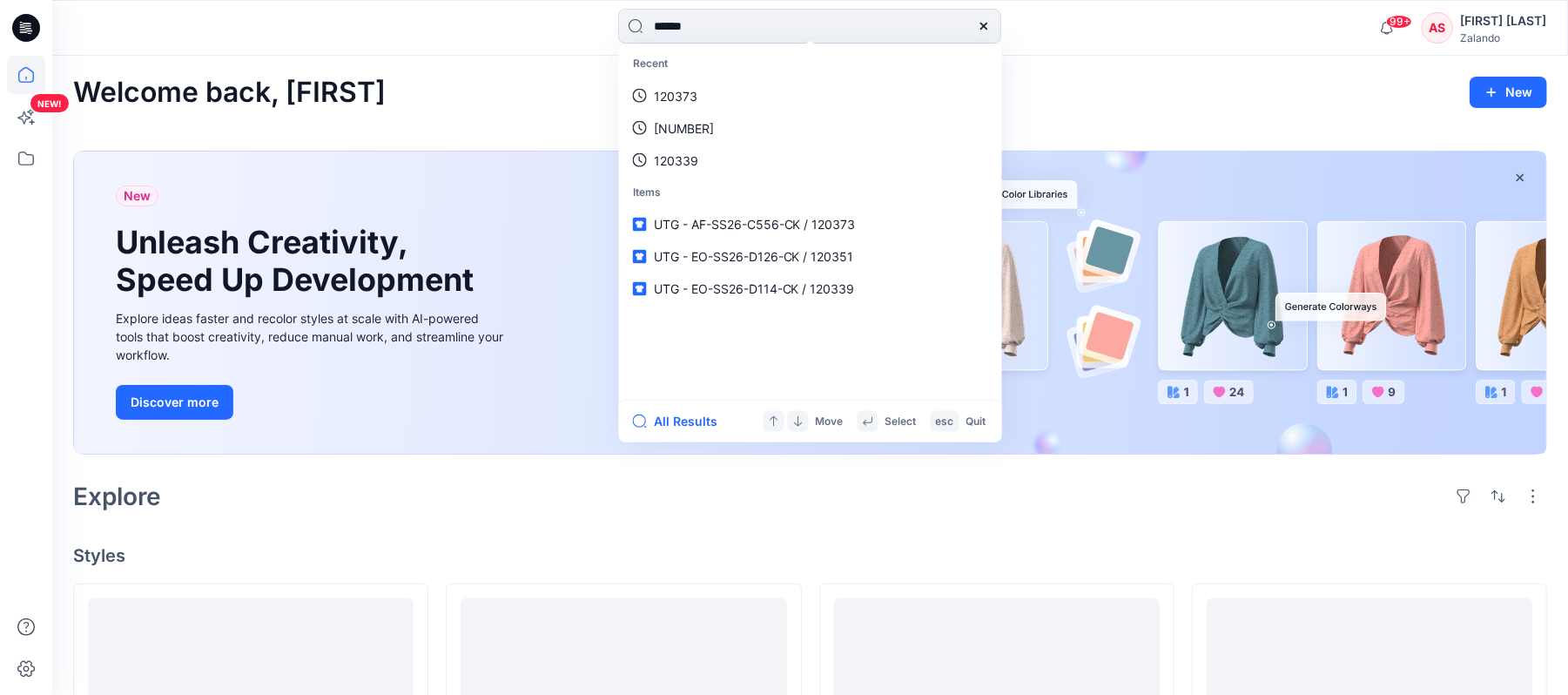 type on "******" 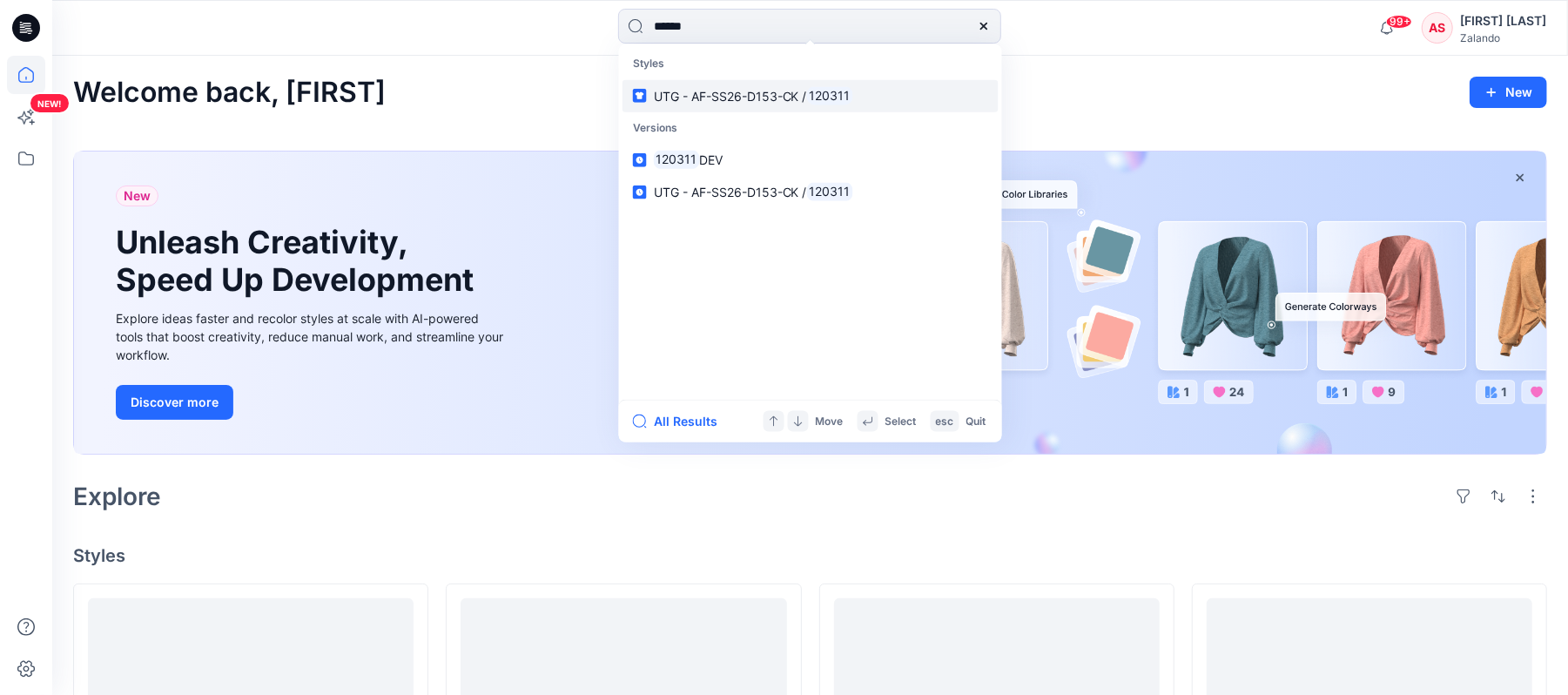 click on "UTG - AF-SS26-D153-CK /  120311" at bounding box center [753, 95] 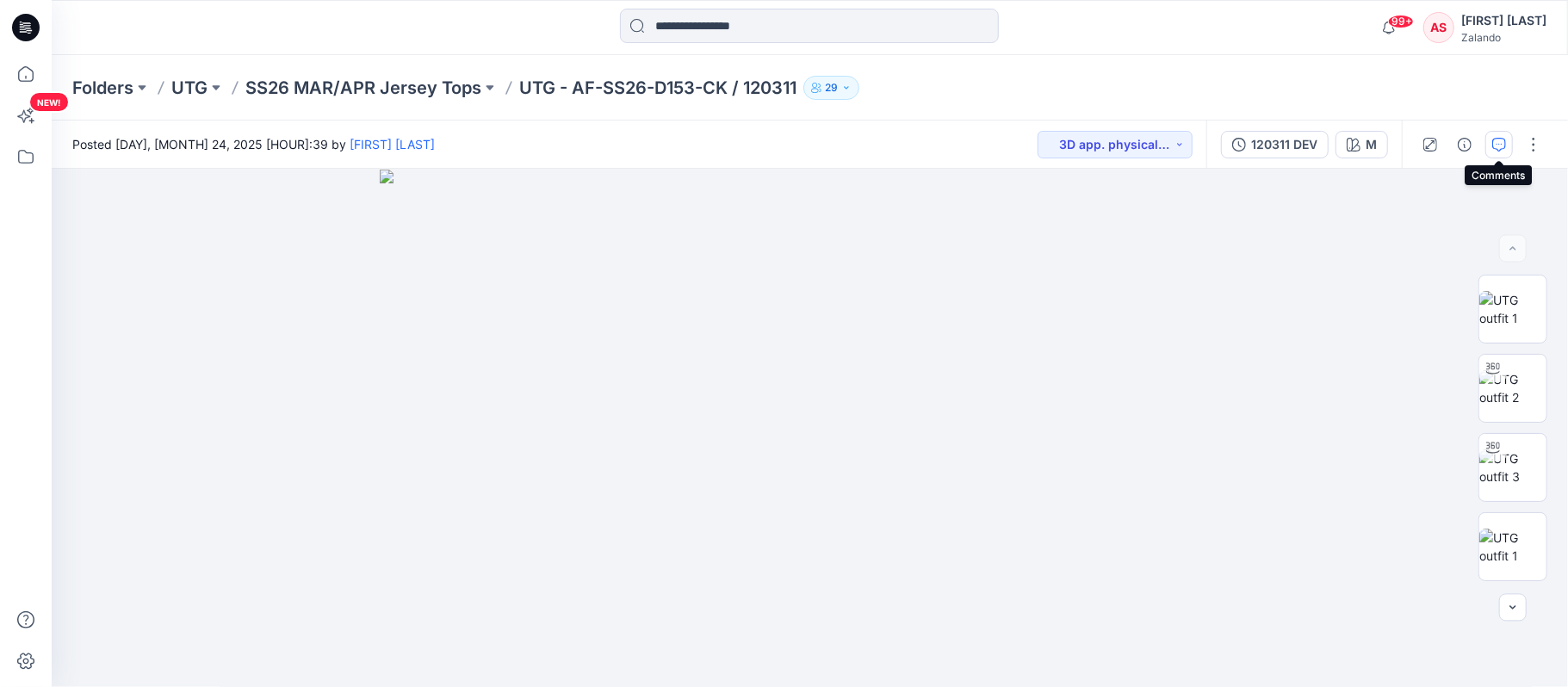click 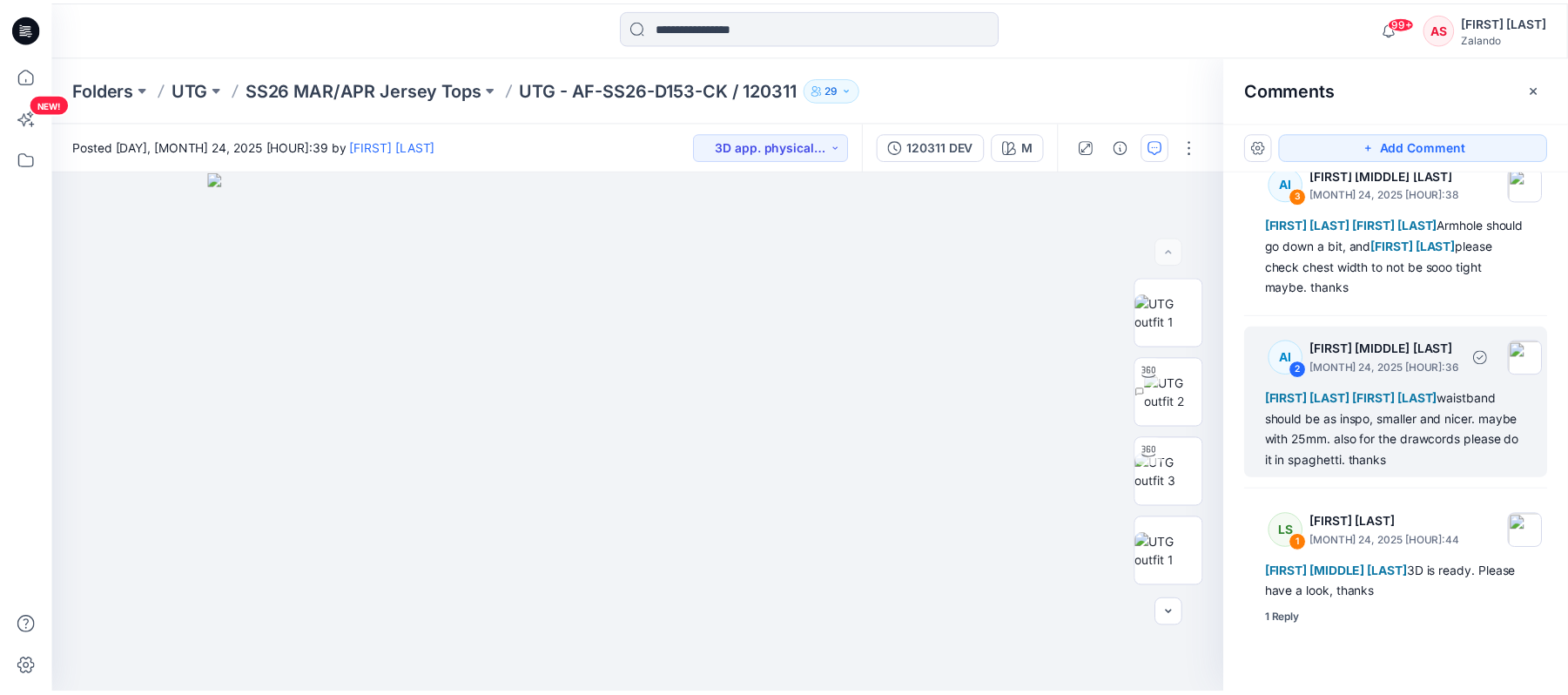 scroll, scrollTop: 37, scrollLeft: 0, axis: vertical 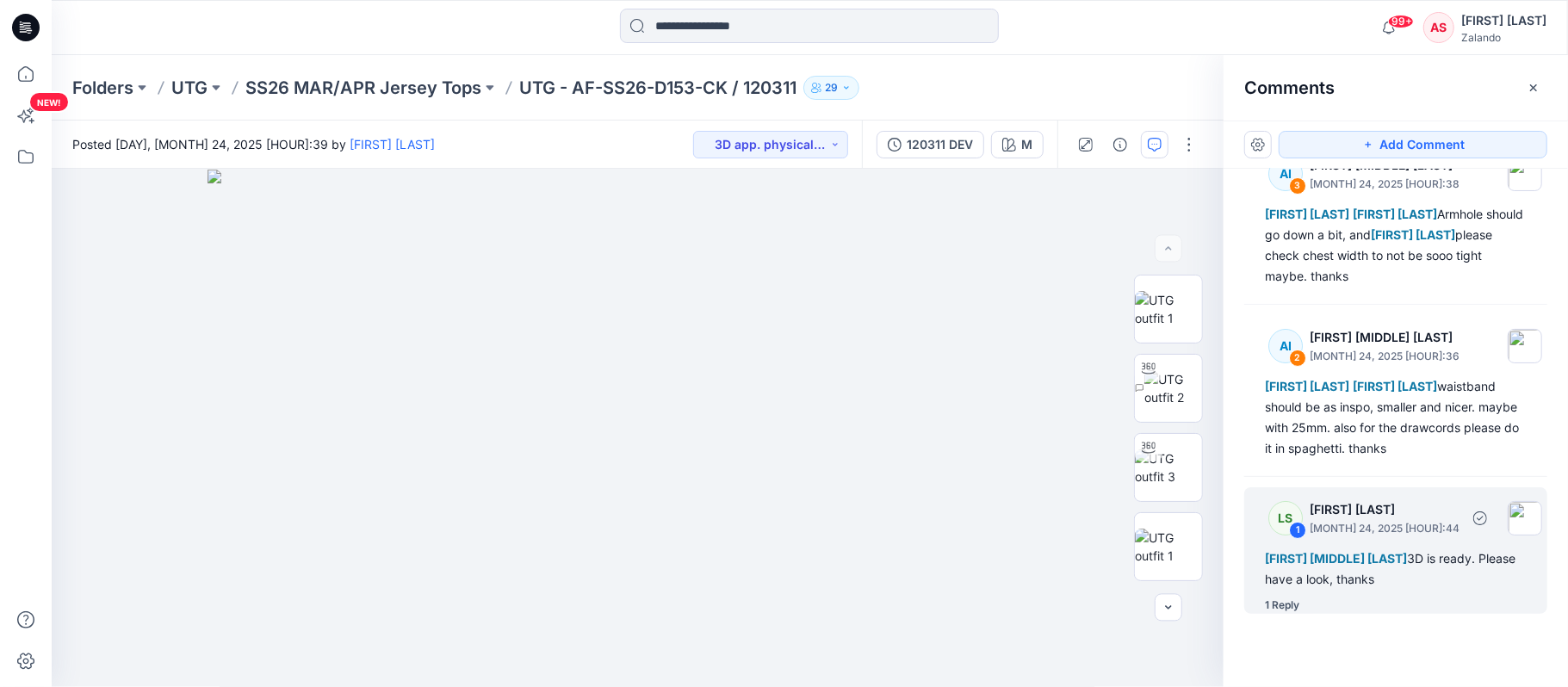 click on "1   Reply" at bounding box center [1282, 605] 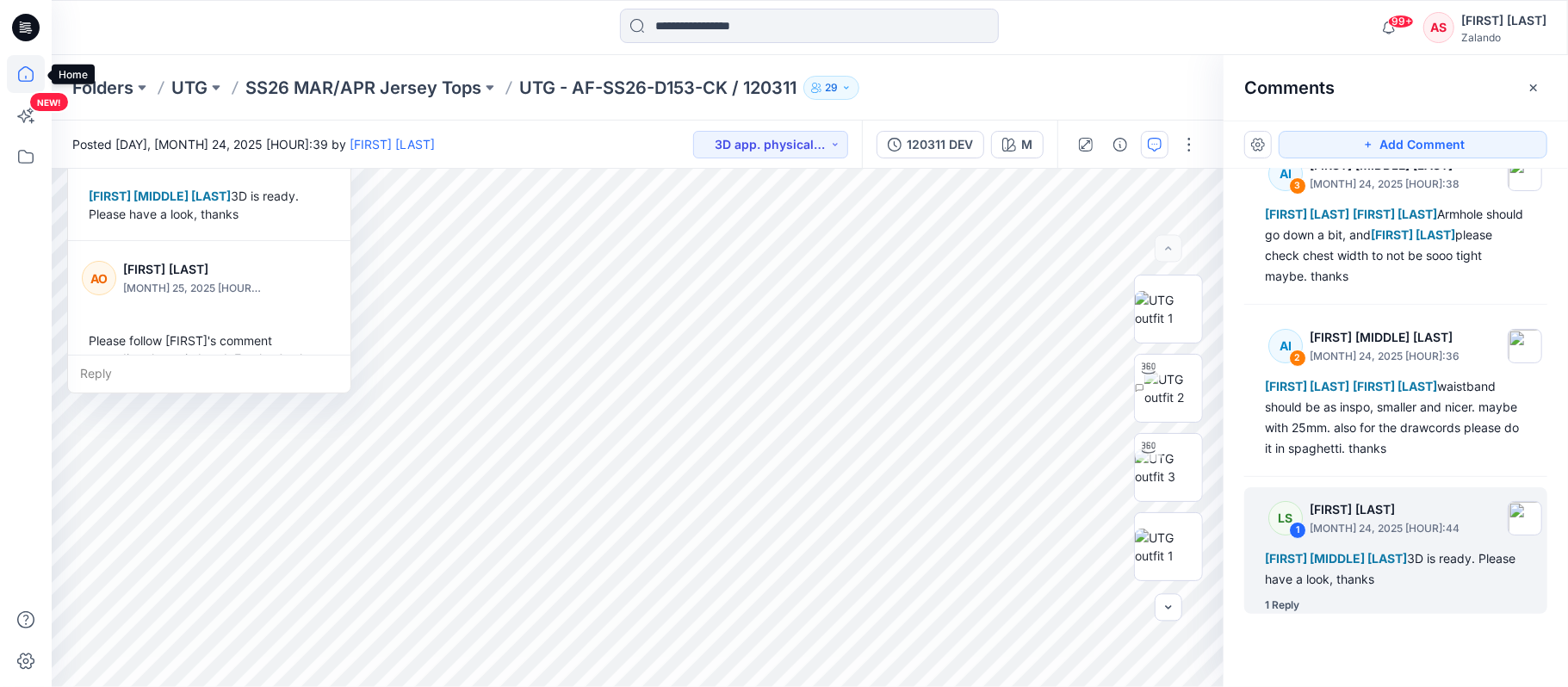 click 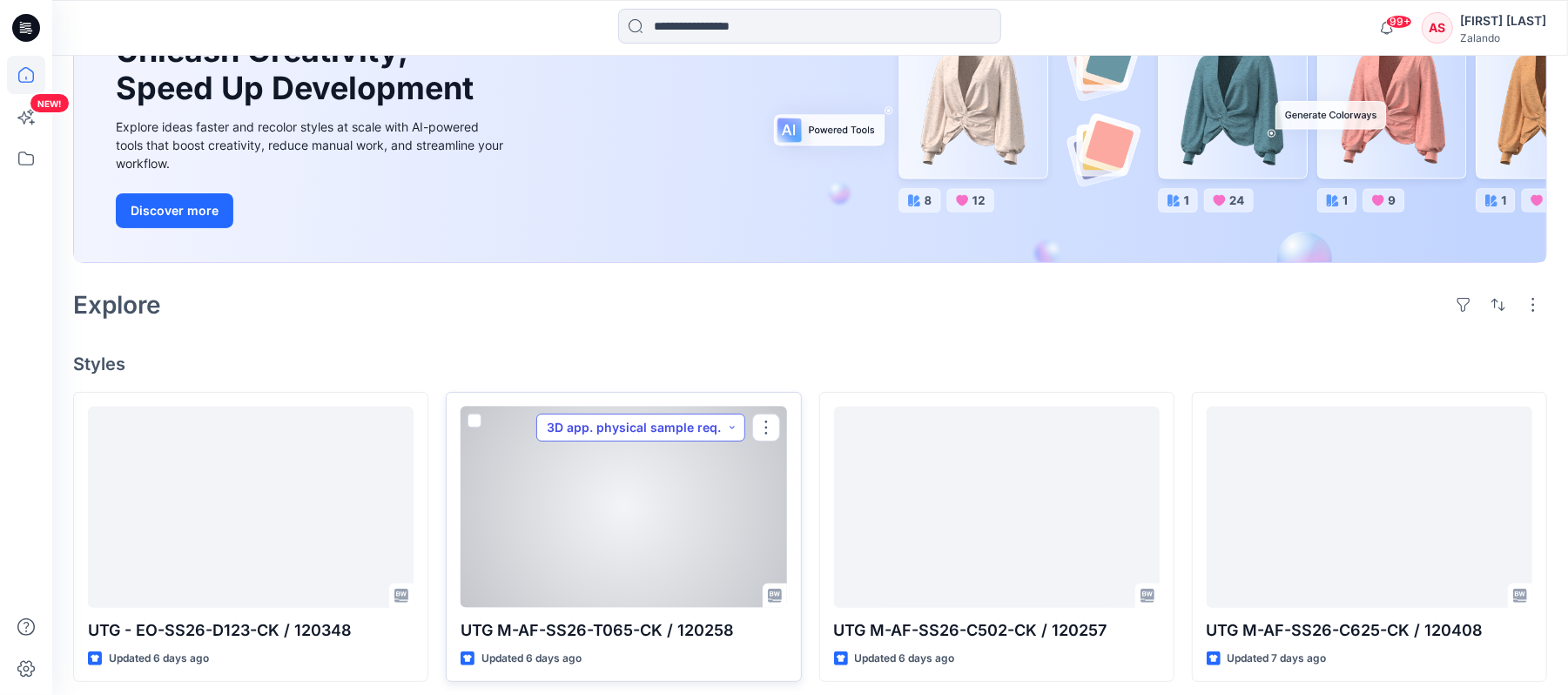 scroll, scrollTop: 232, scrollLeft: 0, axis: vertical 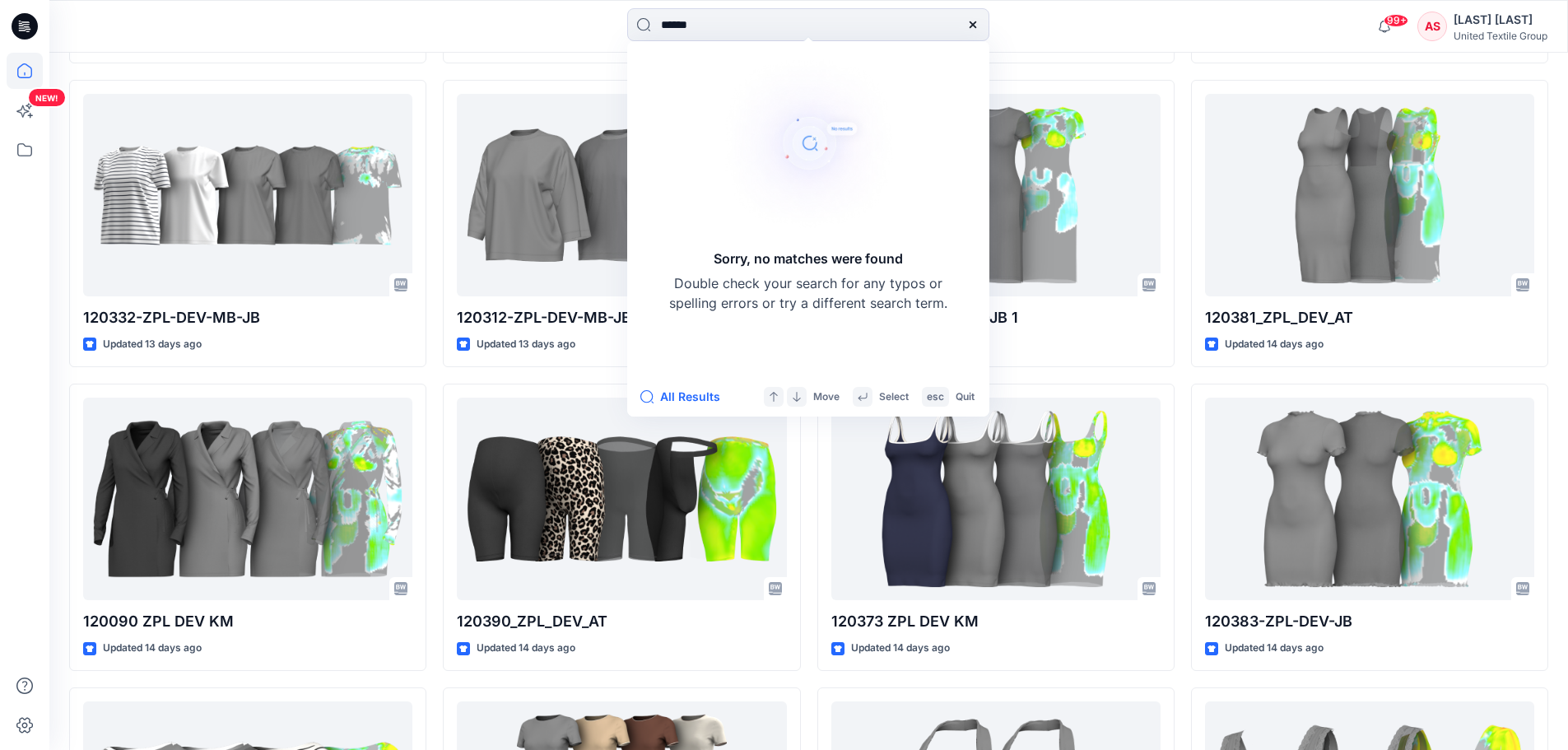 drag, startPoint x: 707, startPoint y: 21, endPoint x: 640, endPoint y: 2, distance: 69.6419 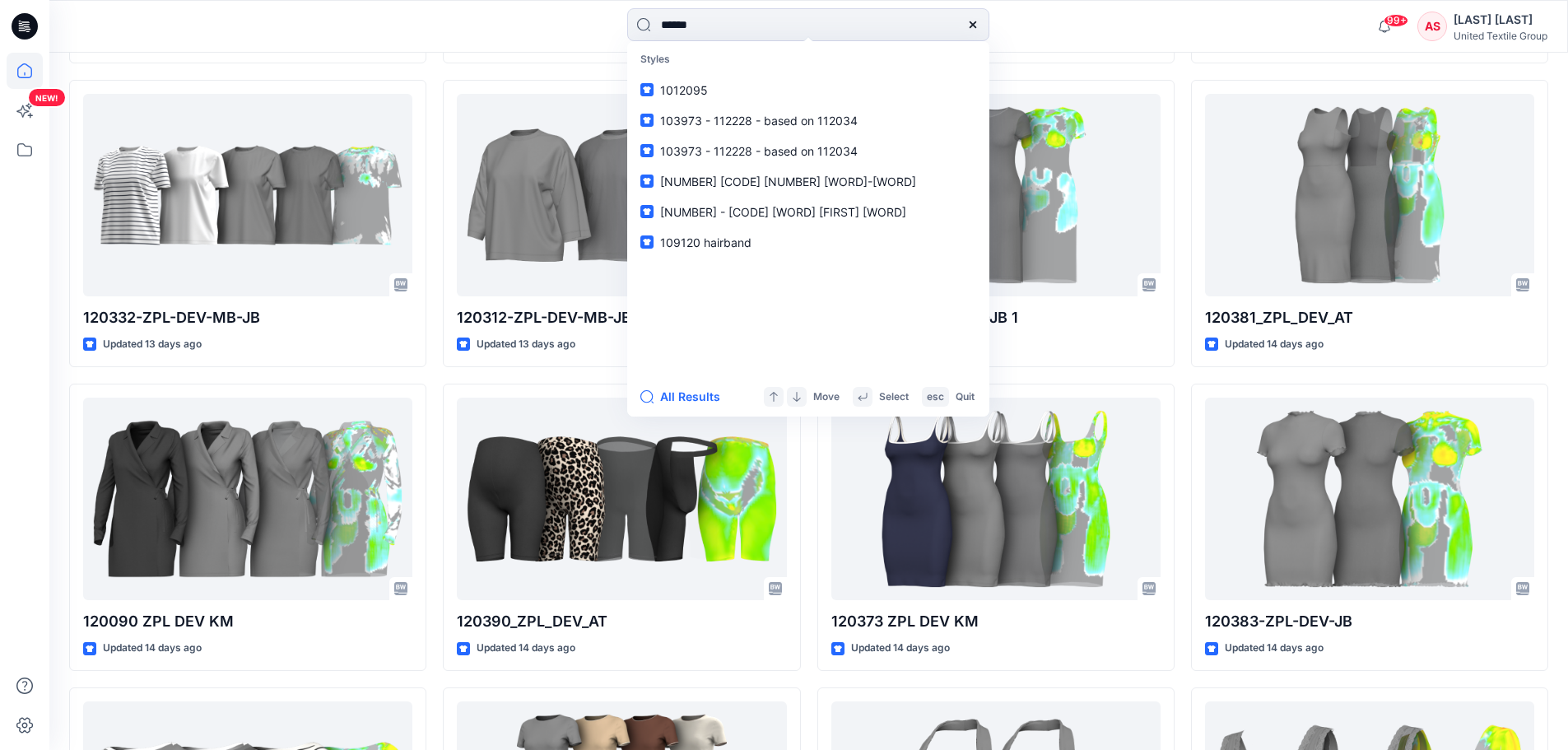 type on "******" 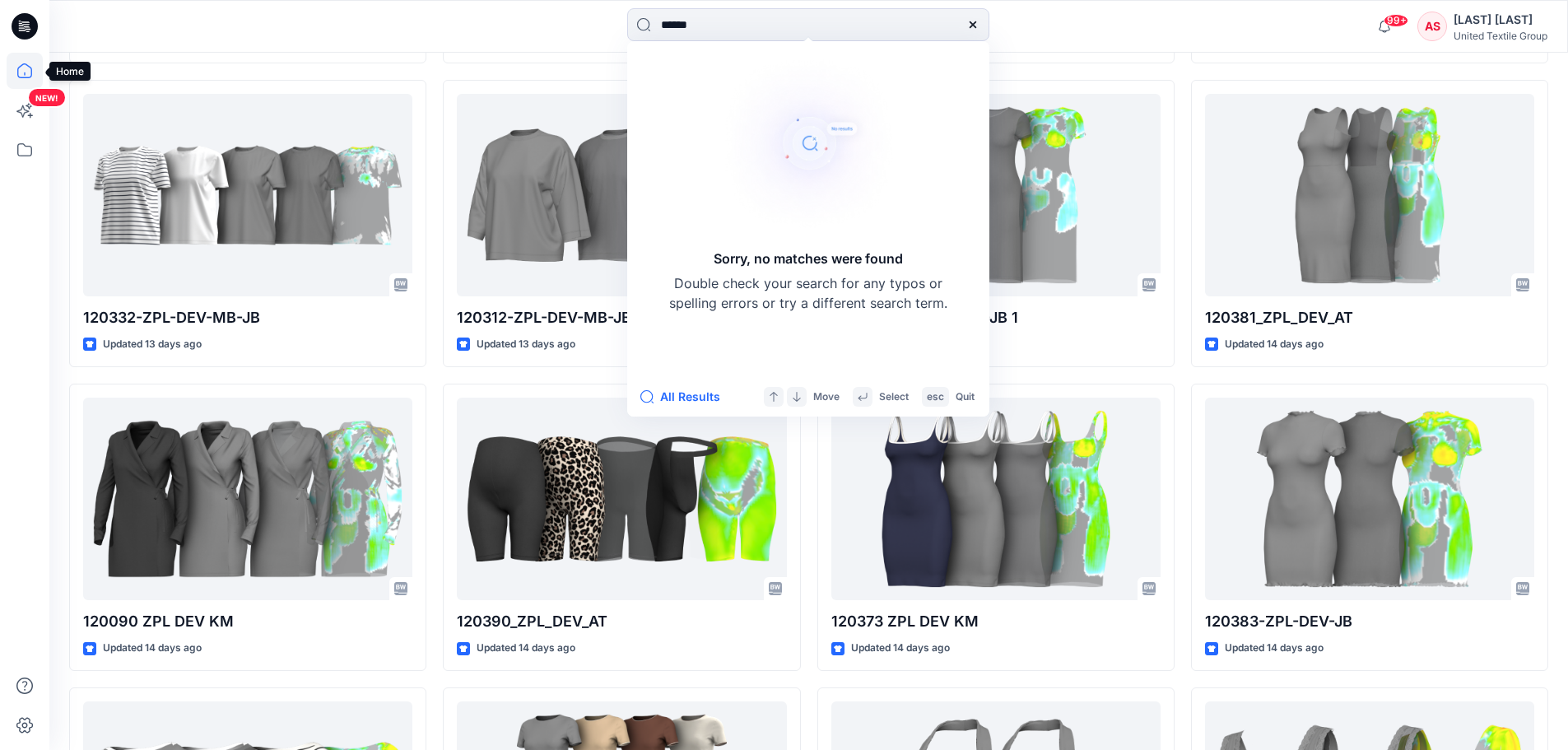 click 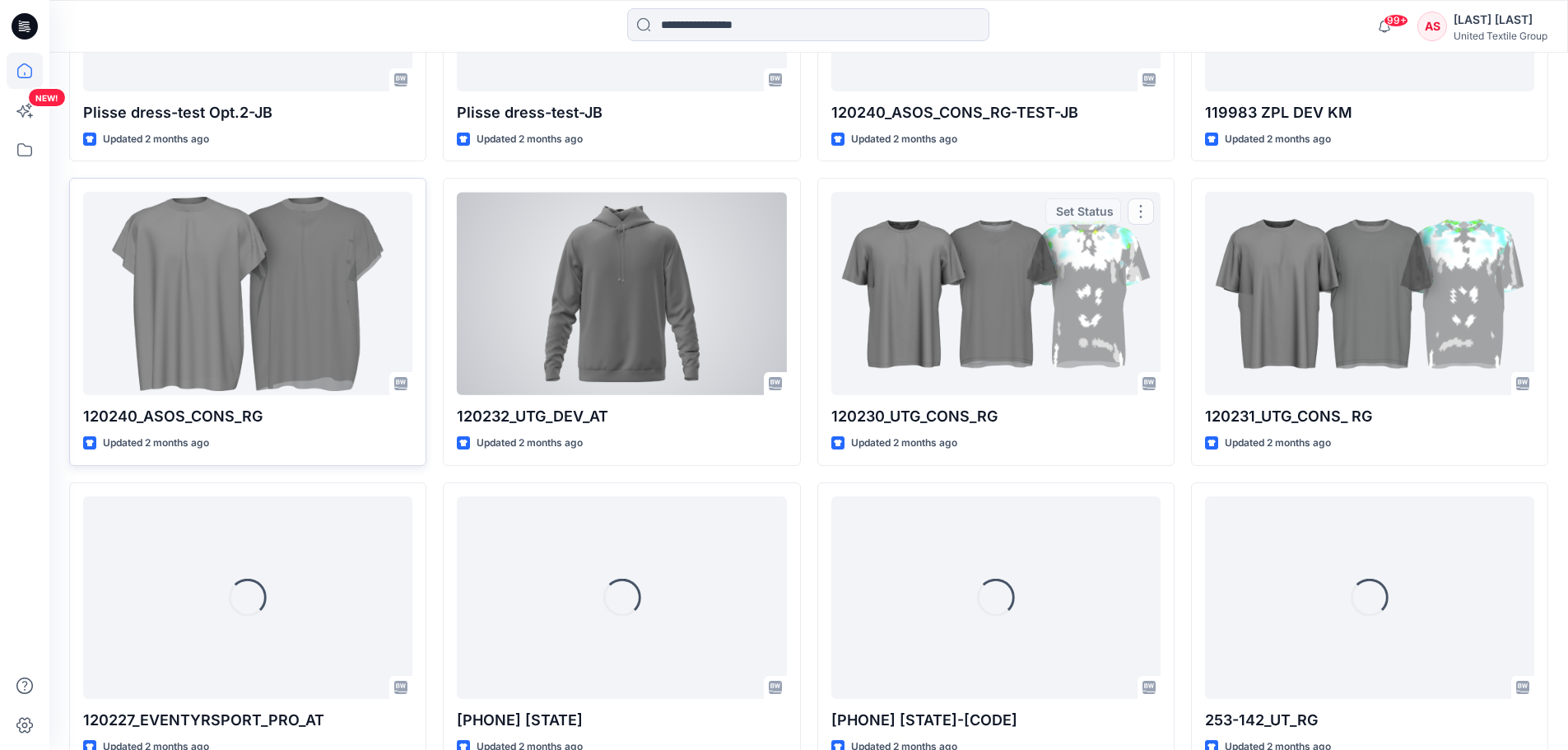 scroll, scrollTop: 11983, scrollLeft: 0, axis: vertical 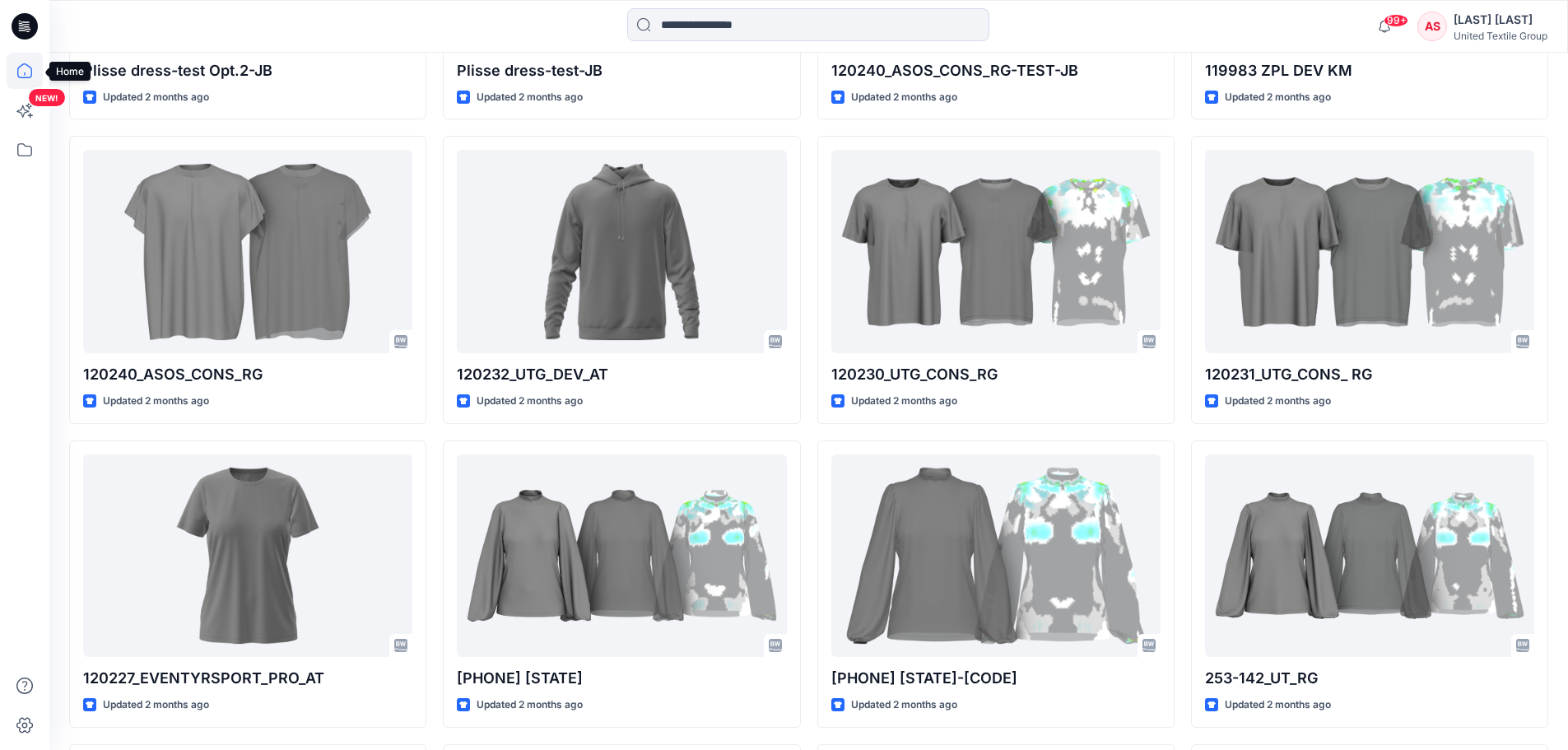 click 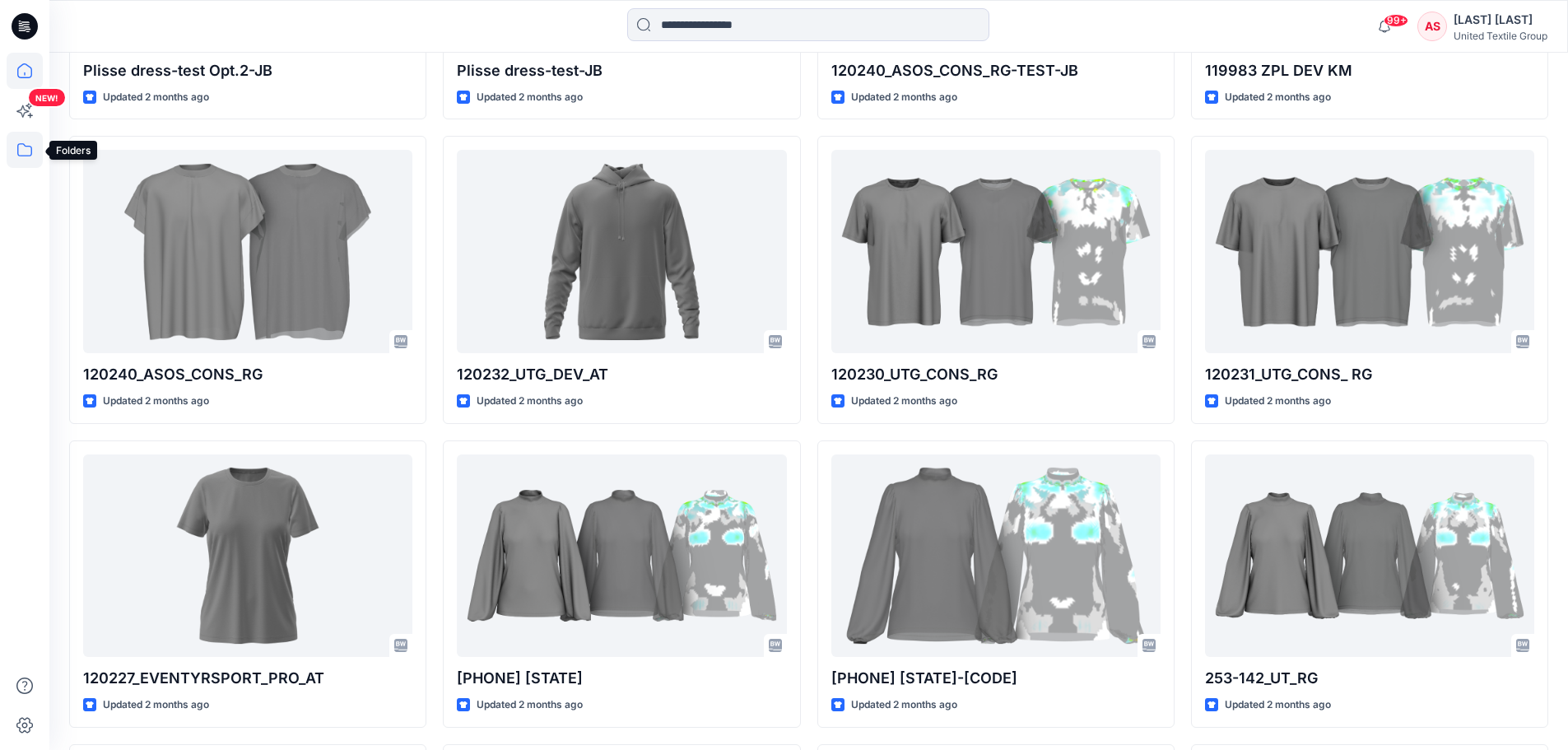 click 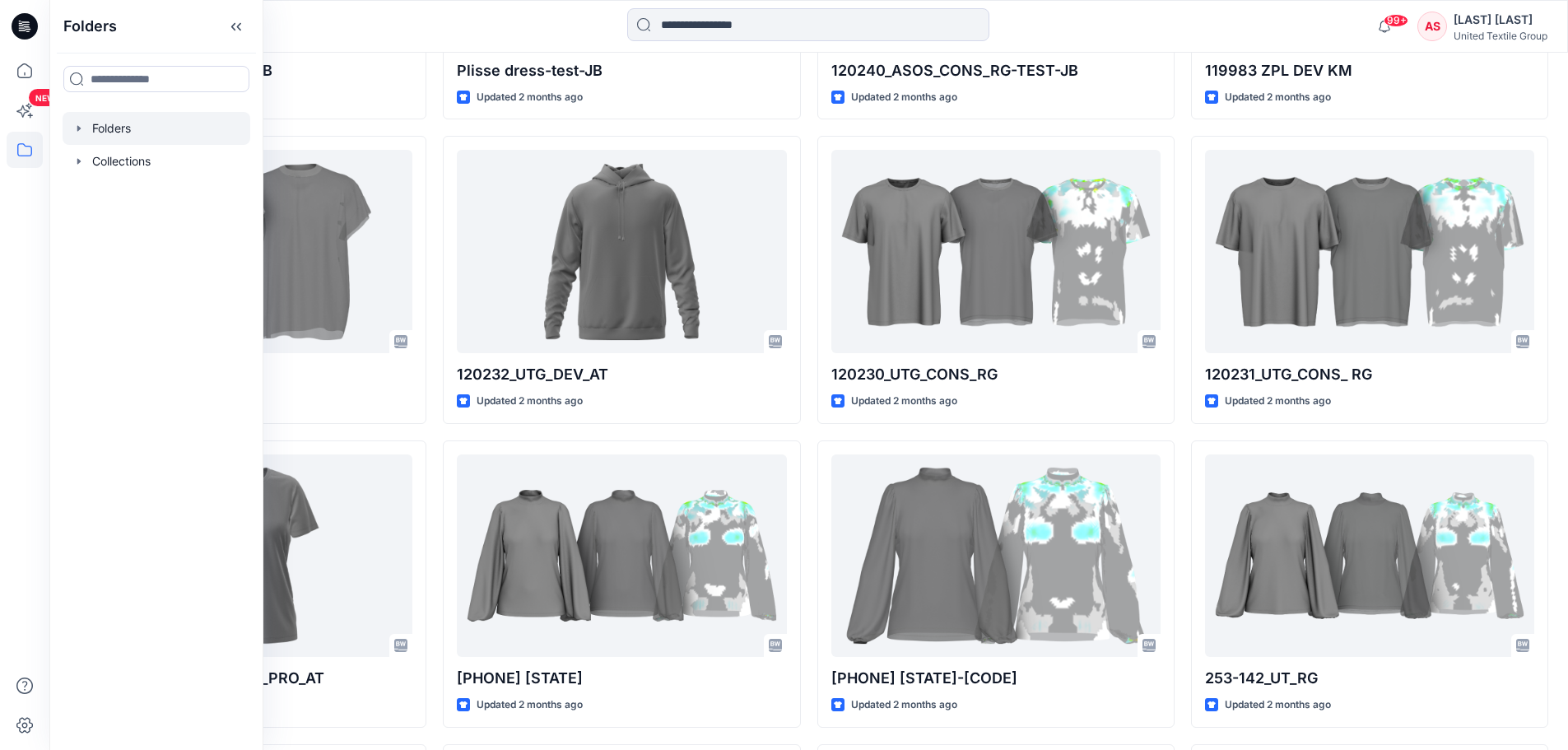 click at bounding box center (156, 128) 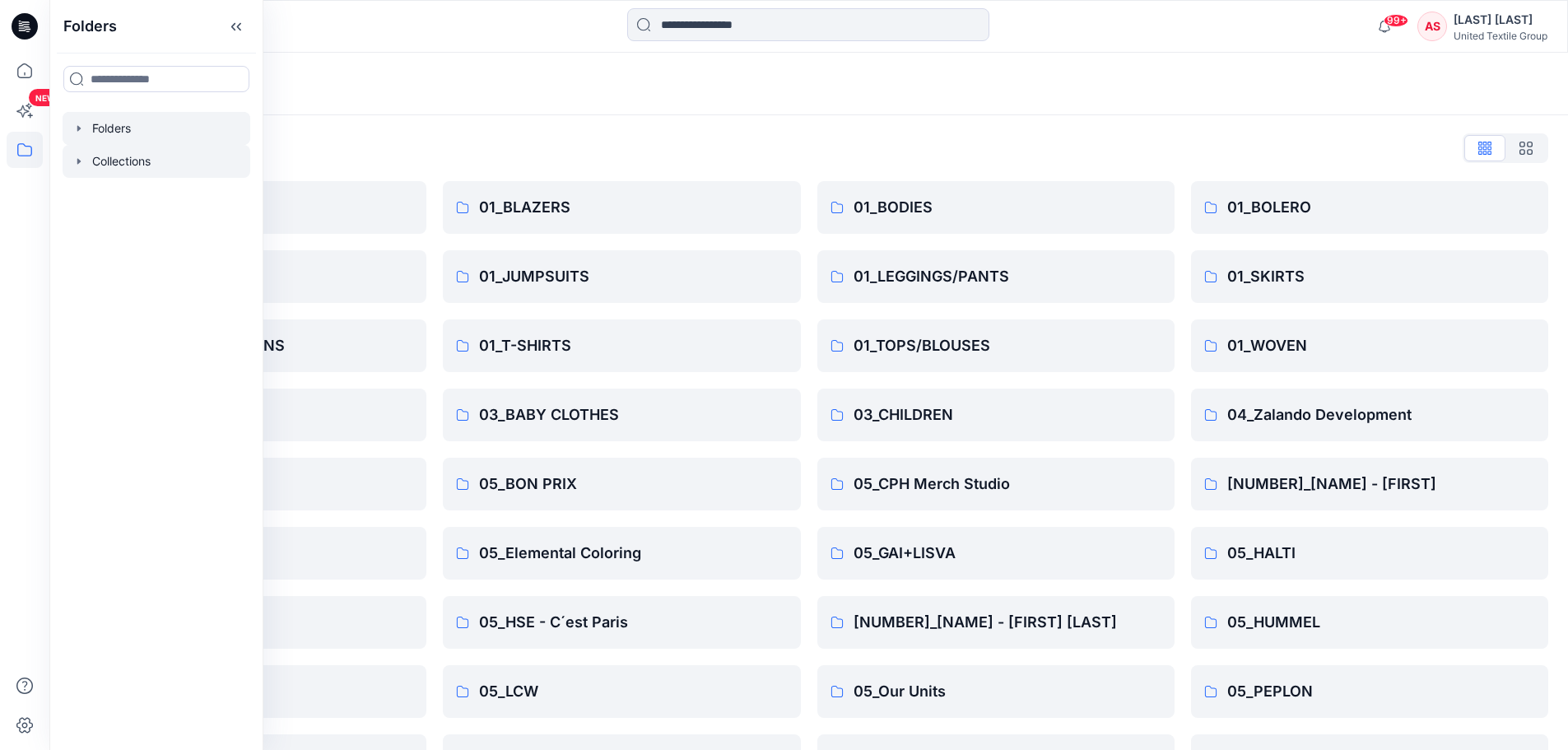 click at bounding box center [156, 161] 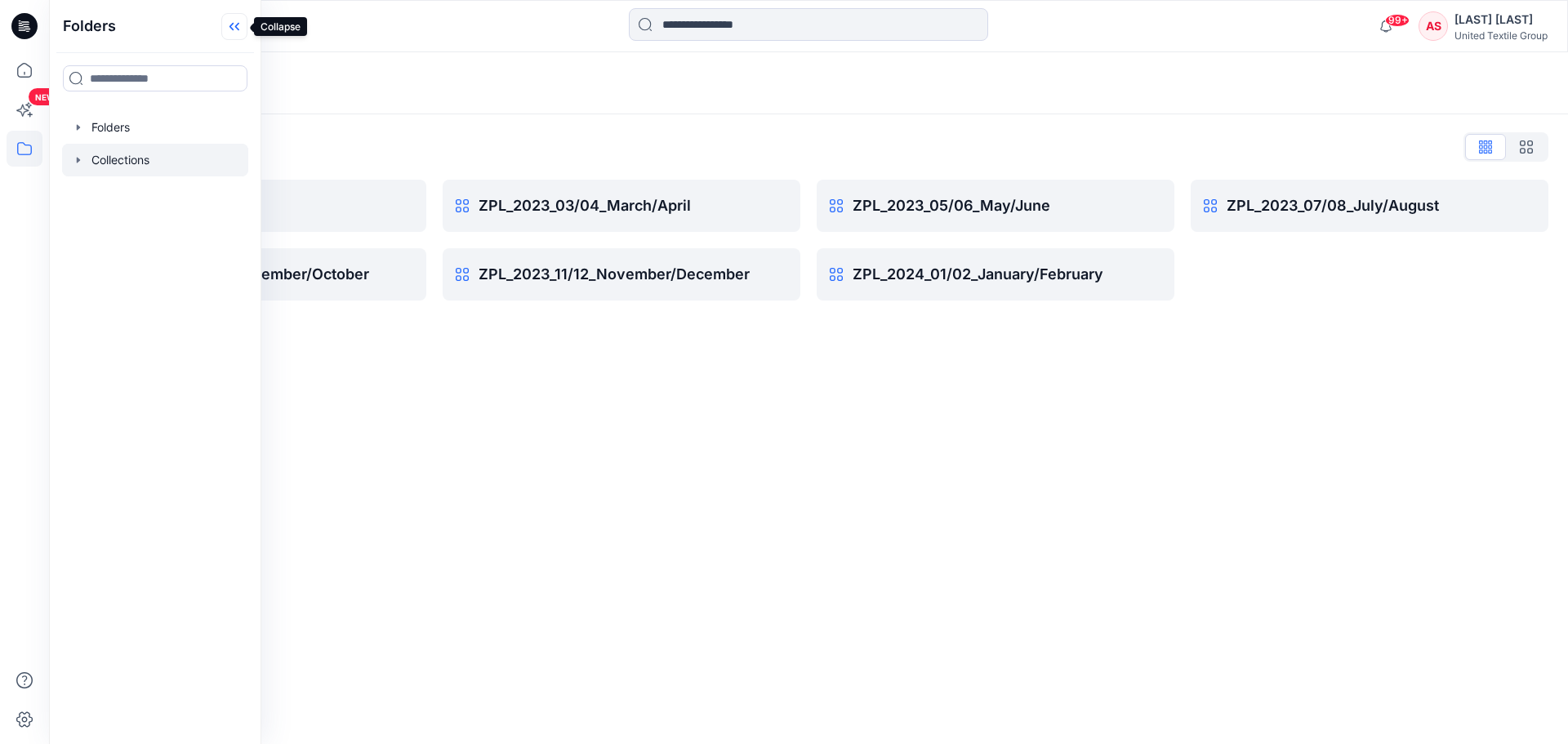 click 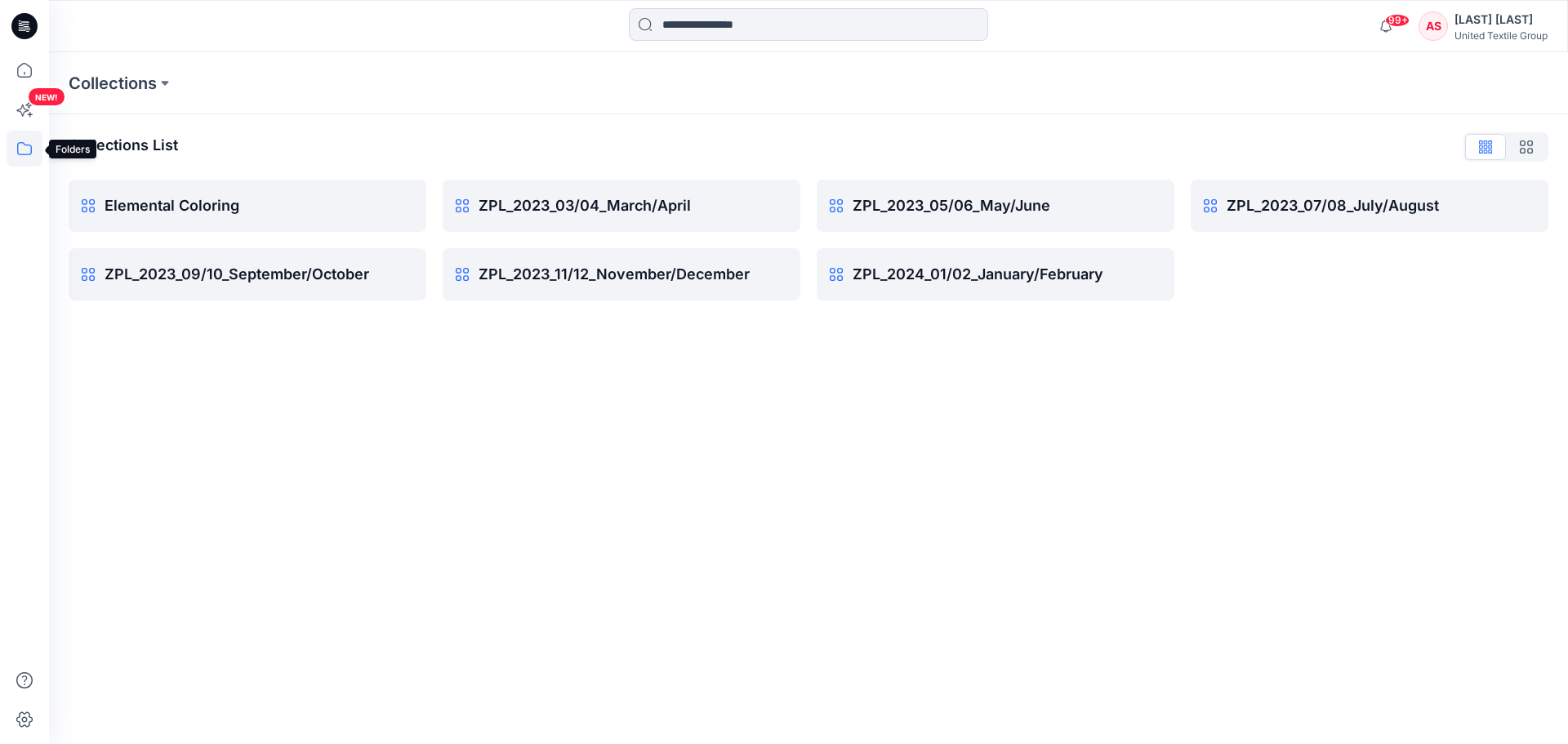 click 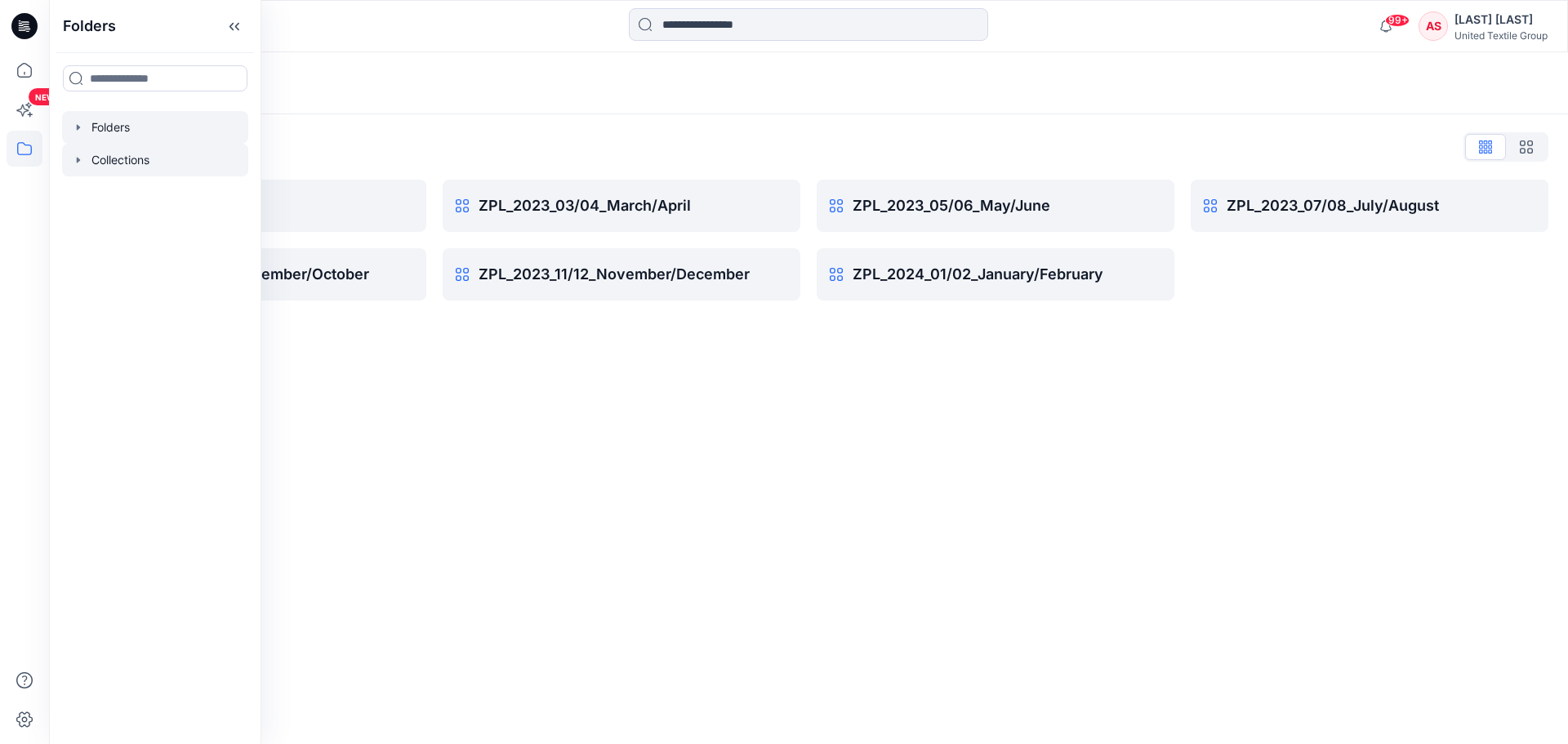 click at bounding box center [155, 127] 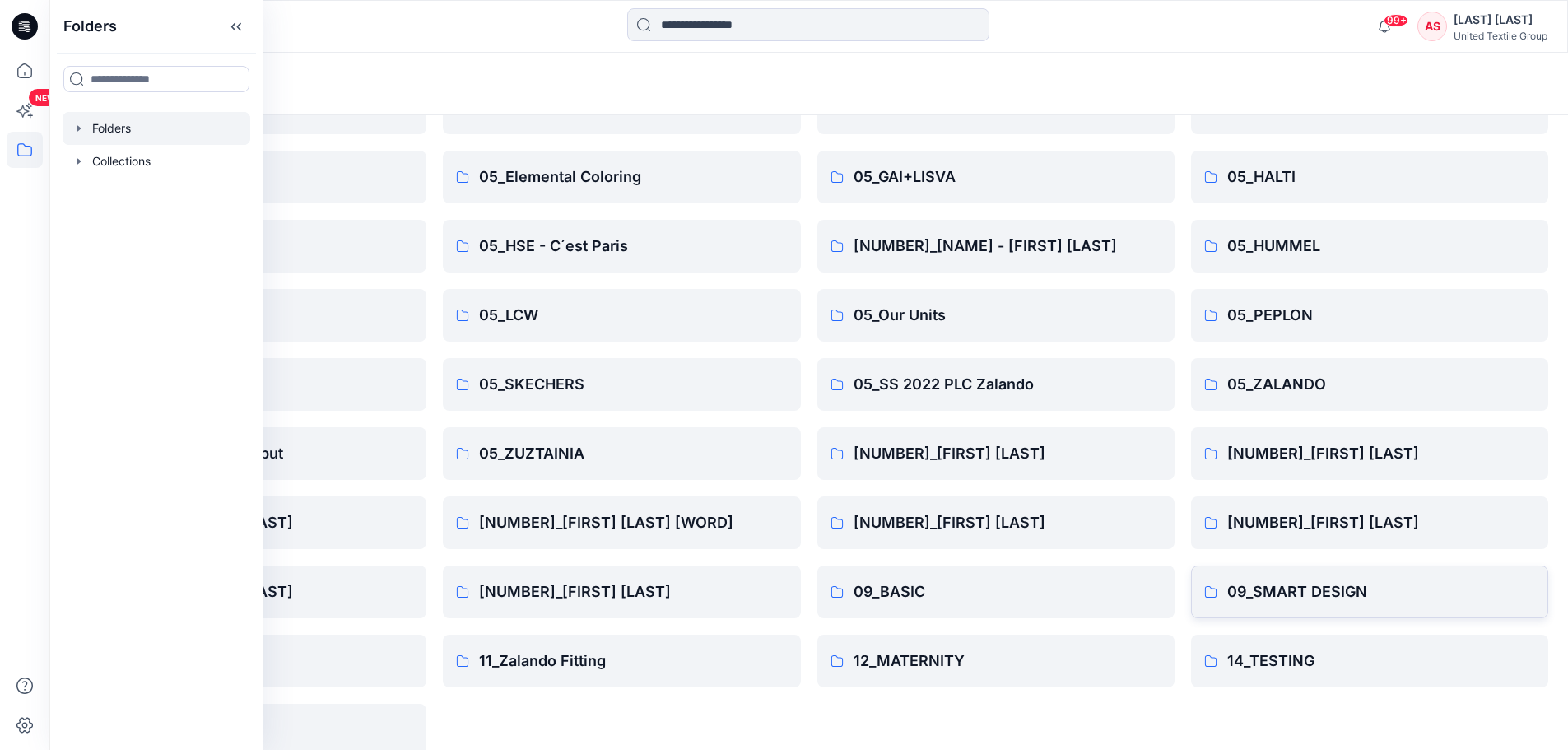 scroll, scrollTop: 403, scrollLeft: 0, axis: vertical 